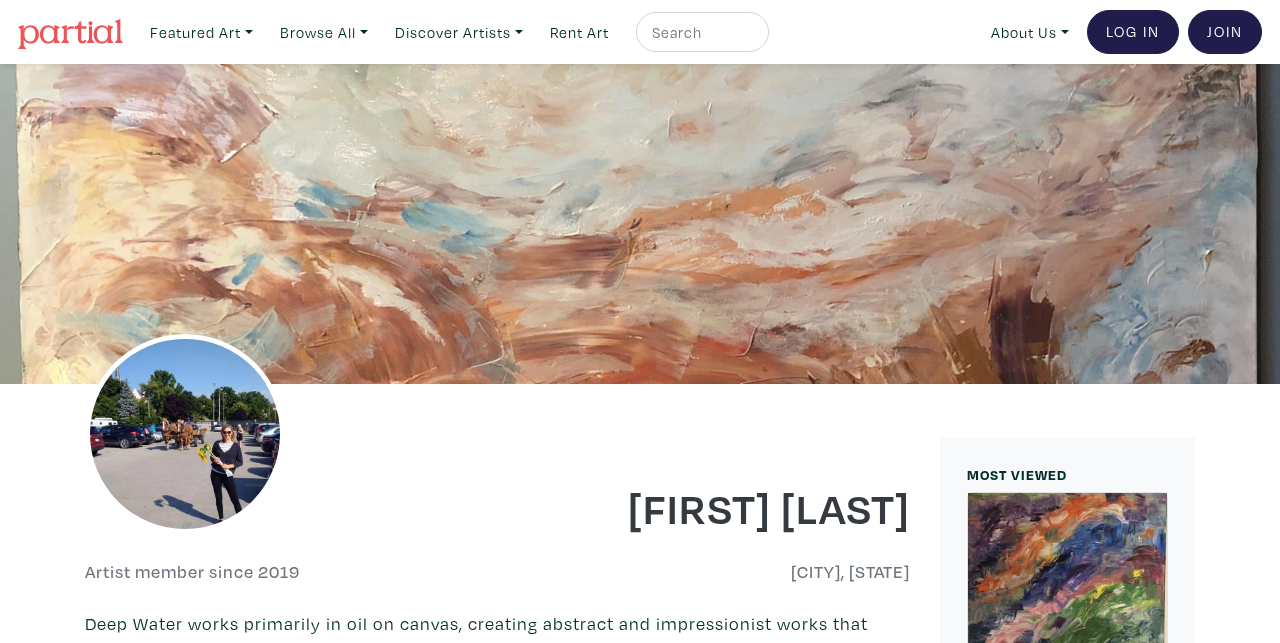 scroll, scrollTop: 0, scrollLeft: 0, axis: both 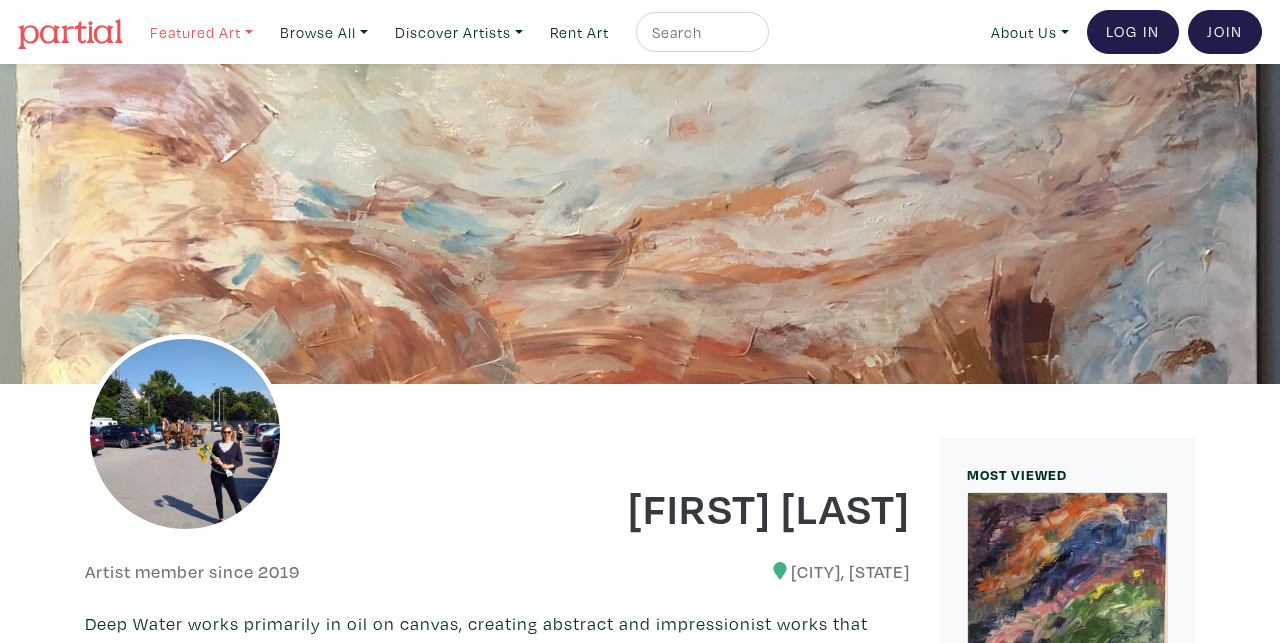 click on "Featured Art" at bounding box center (201, 32) 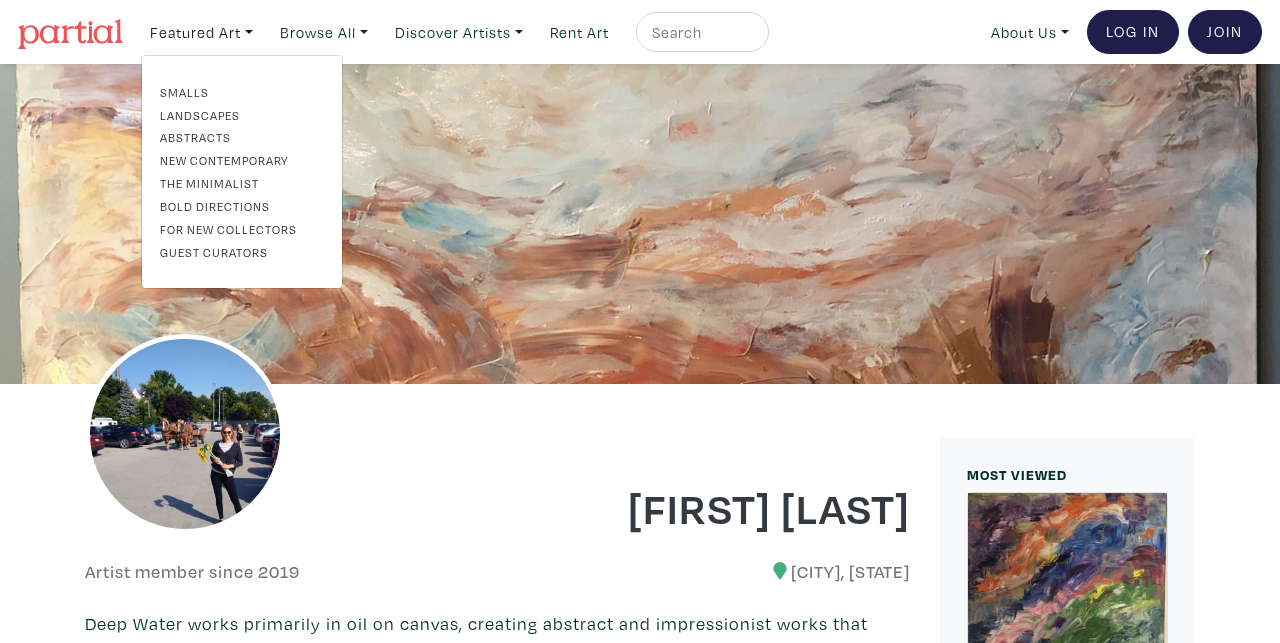 click on "Landscapes" at bounding box center (242, 115) 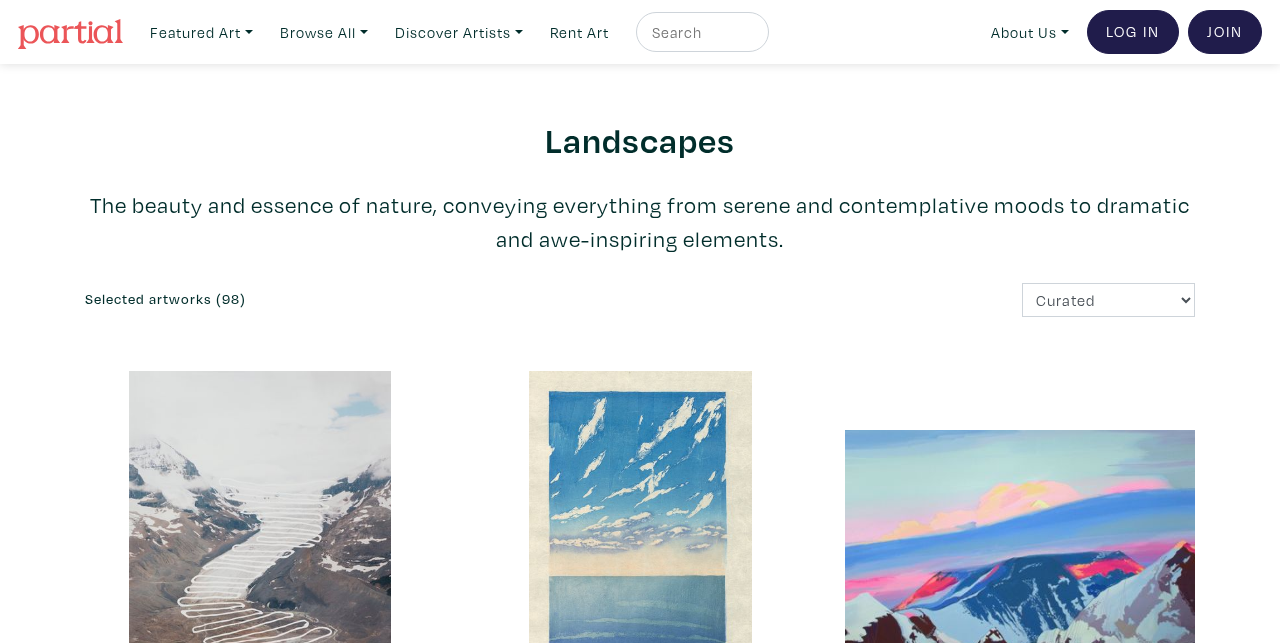 scroll, scrollTop: 0, scrollLeft: 0, axis: both 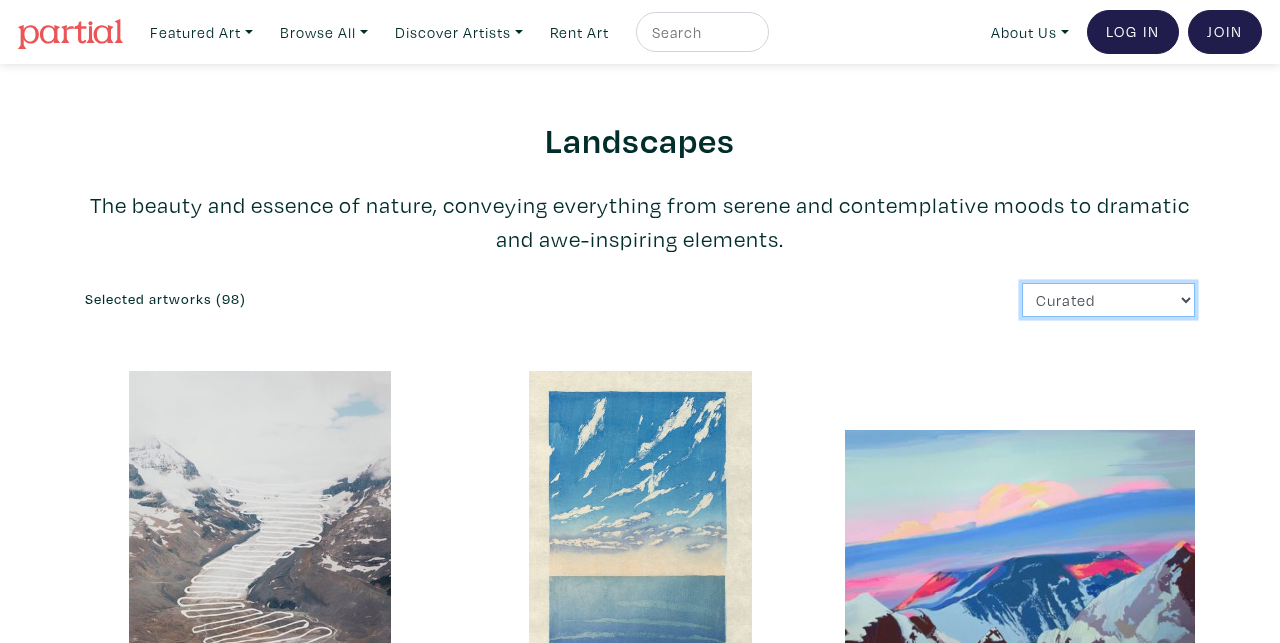select on "price_desc" 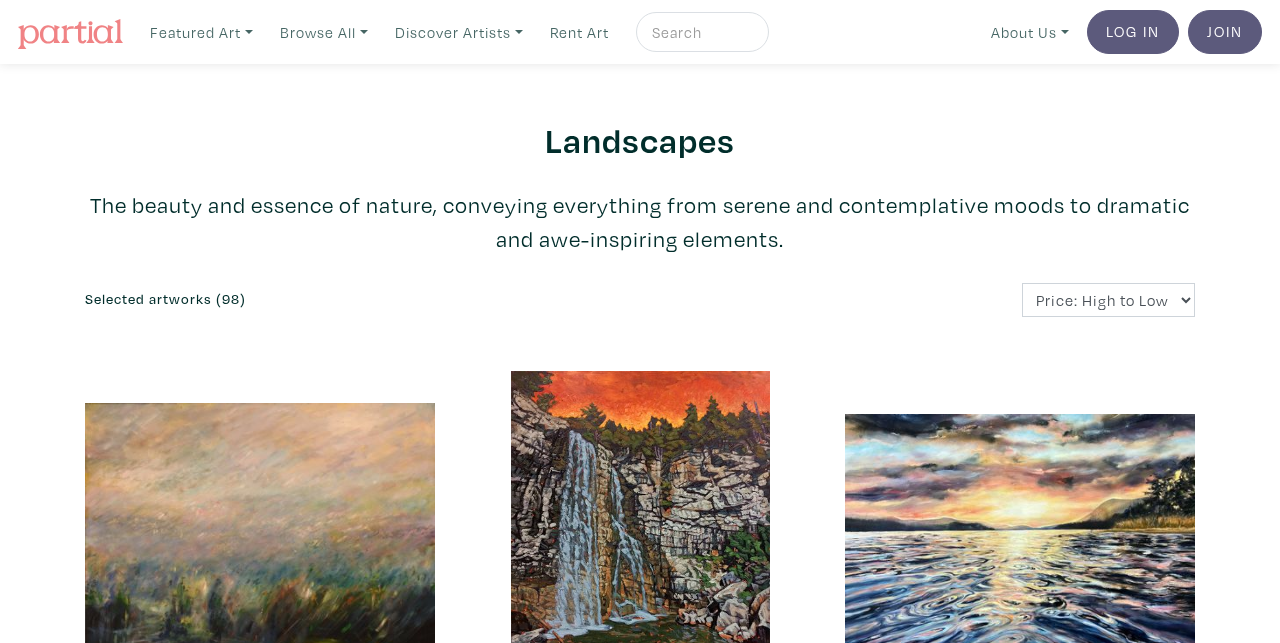 scroll, scrollTop: 0, scrollLeft: 0, axis: both 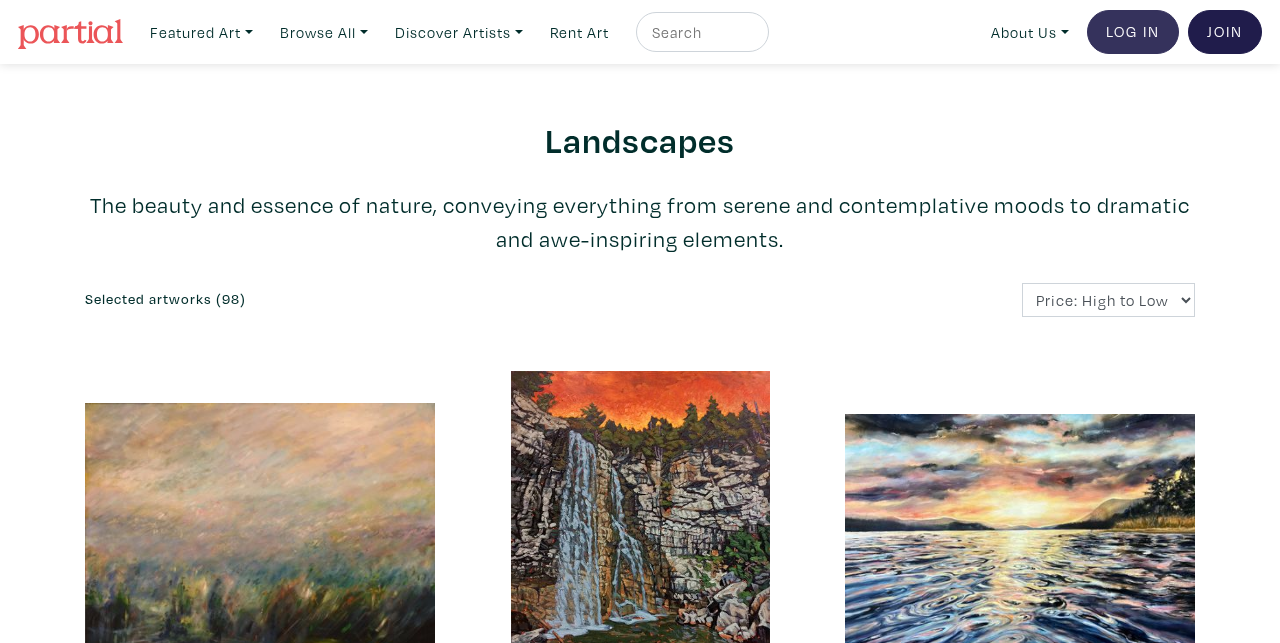 click on "Log In" at bounding box center [1133, 32] 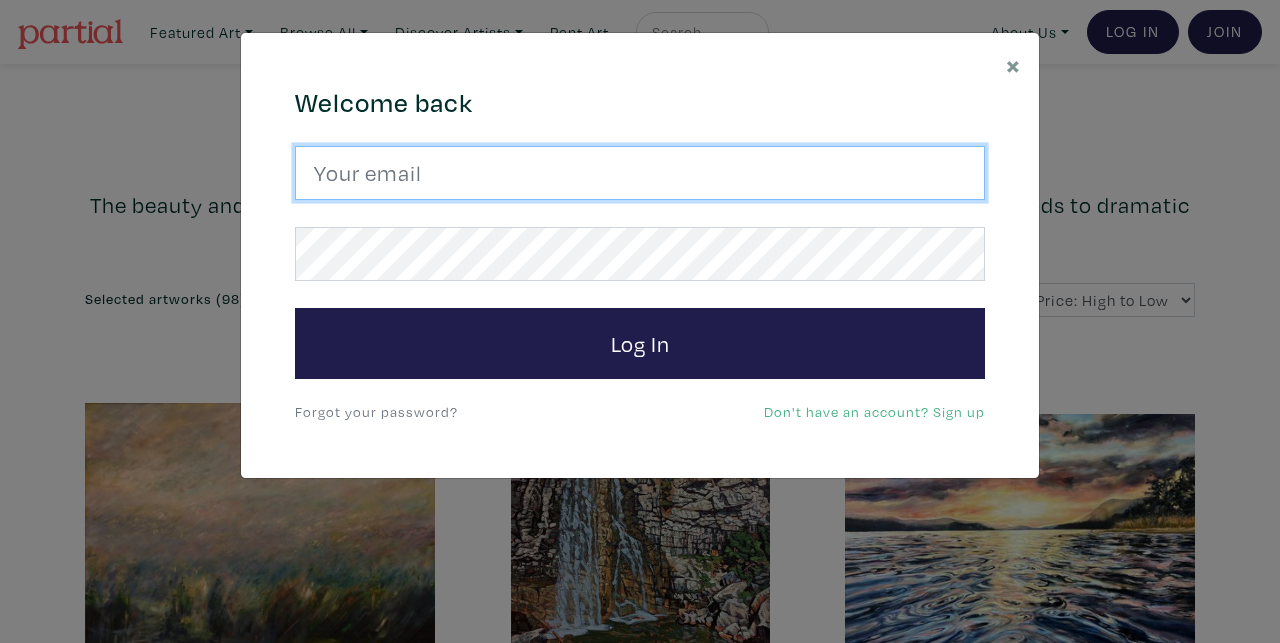type on "gael.art@rogers.com" 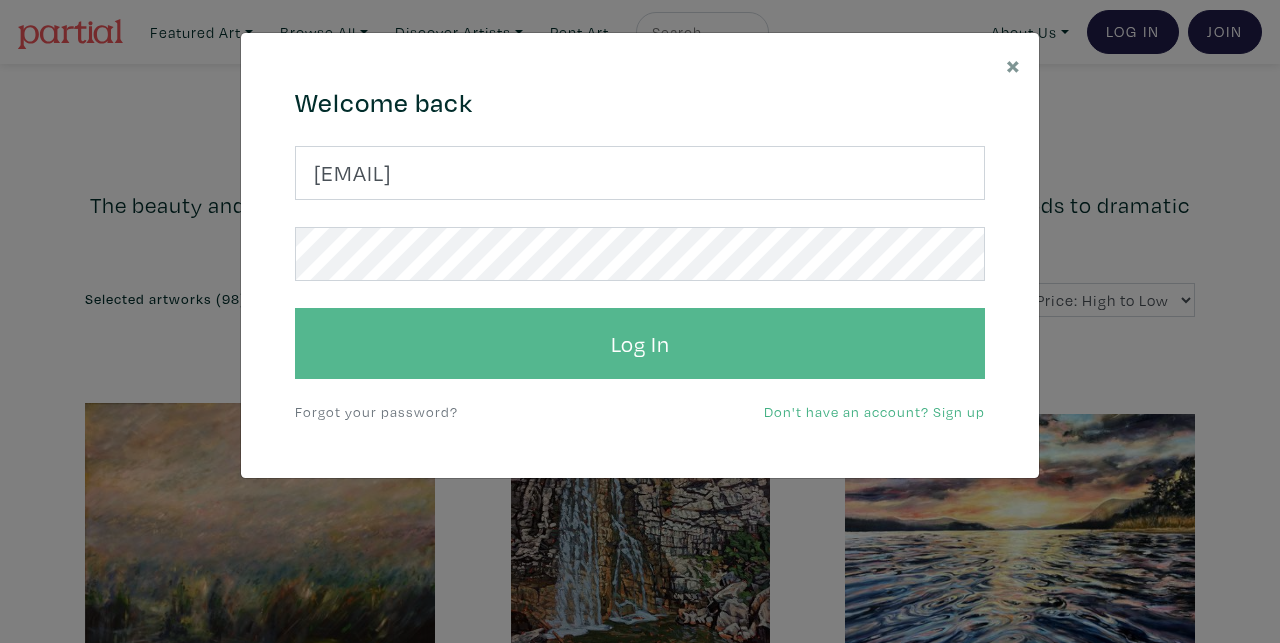 click on "Log In" at bounding box center [640, 344] 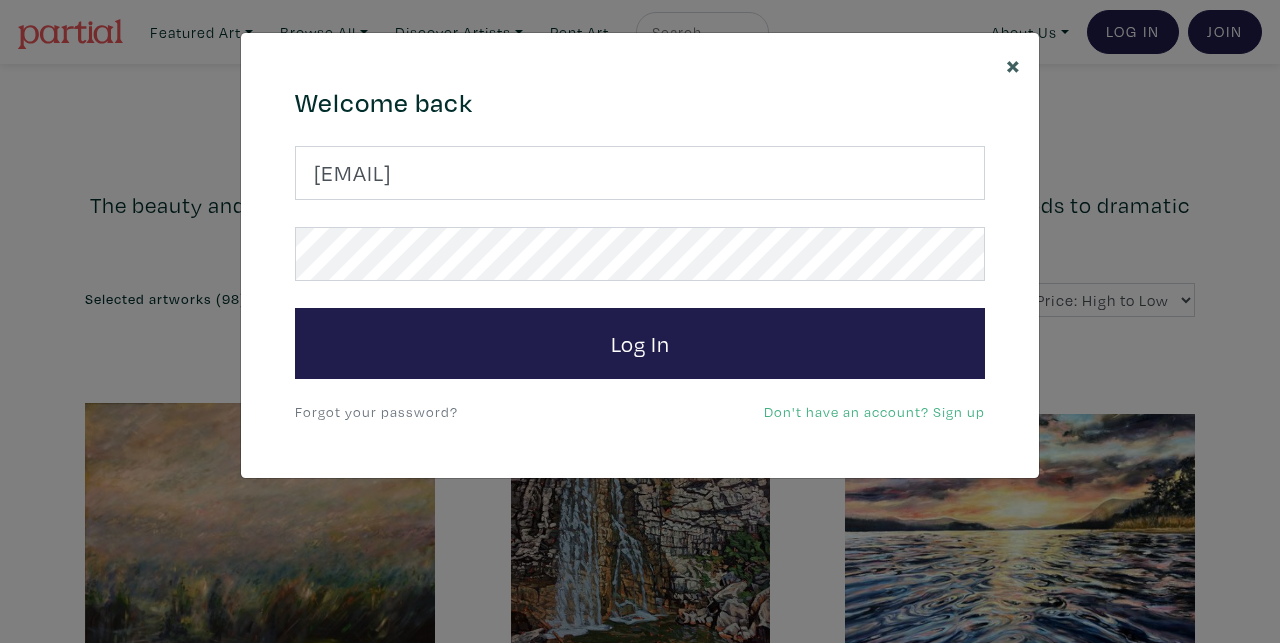 click on "×" at bounding box center (1013, 64) 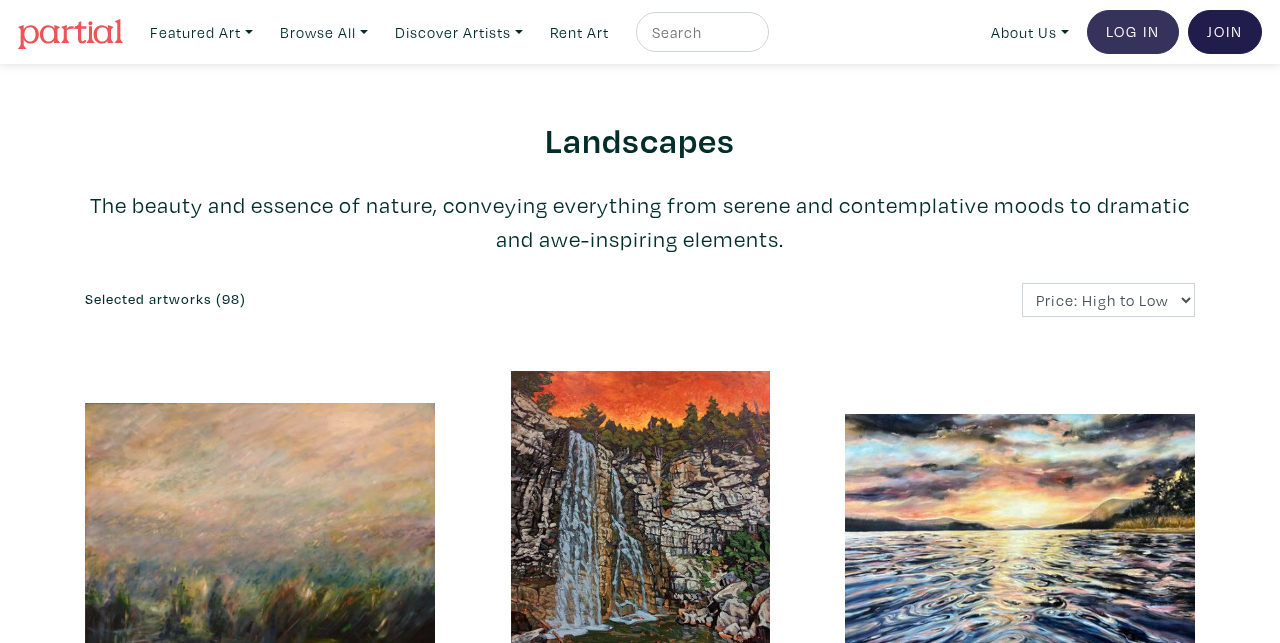 click on "Log In" at bounding box center (1133, 32) 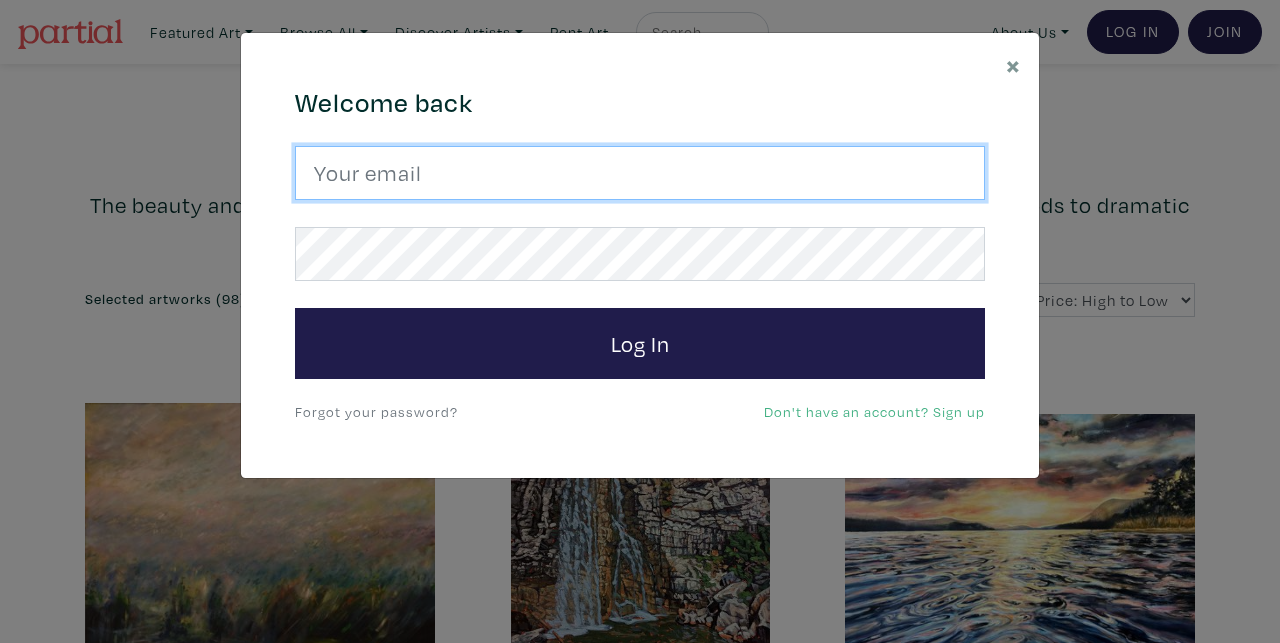 type on "gael.art@rogers.com" 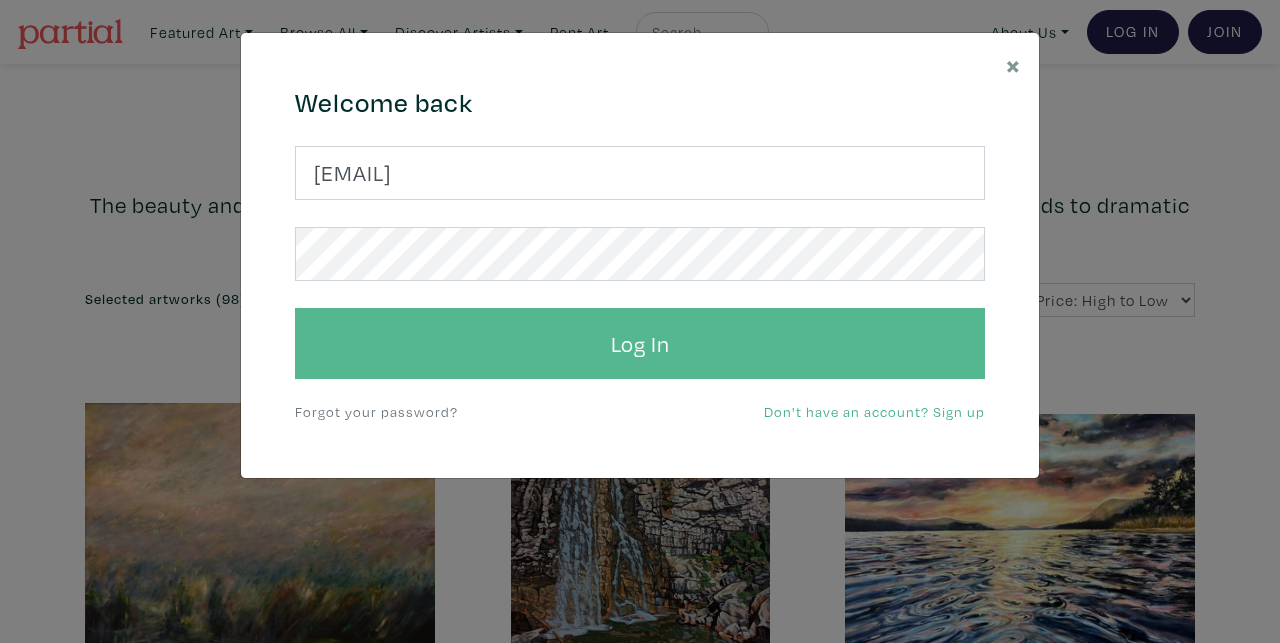 click on "Log In" at bounding box center [640, 344] 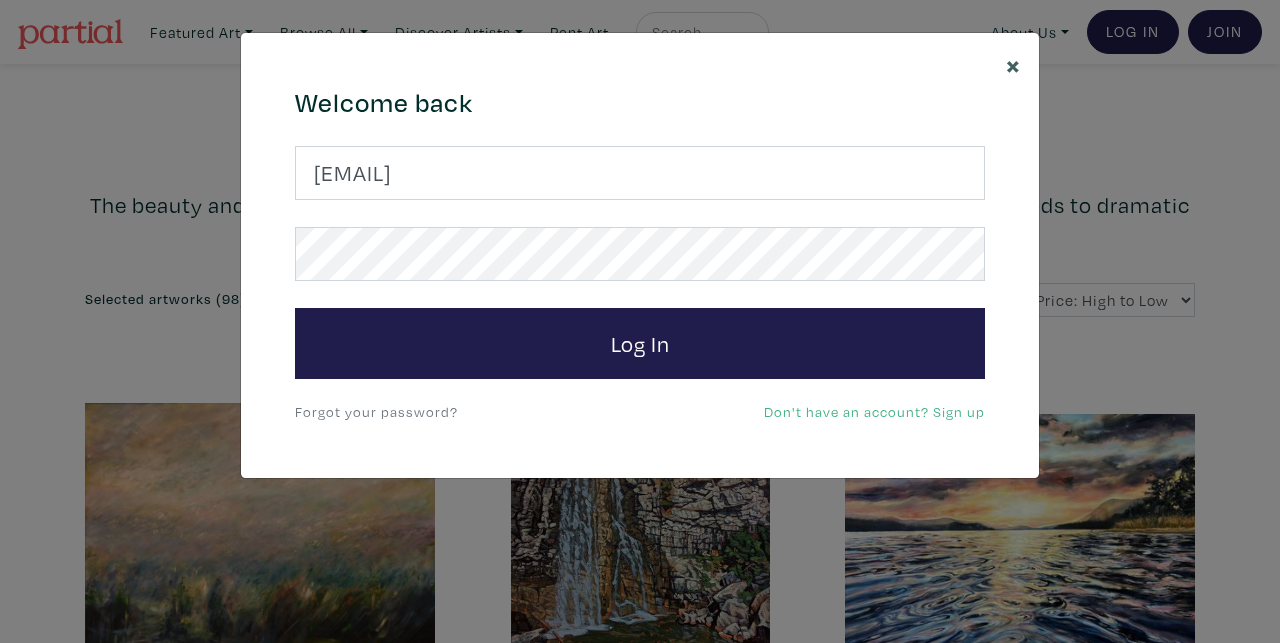click on "×" at bounding box center [1013, 64] 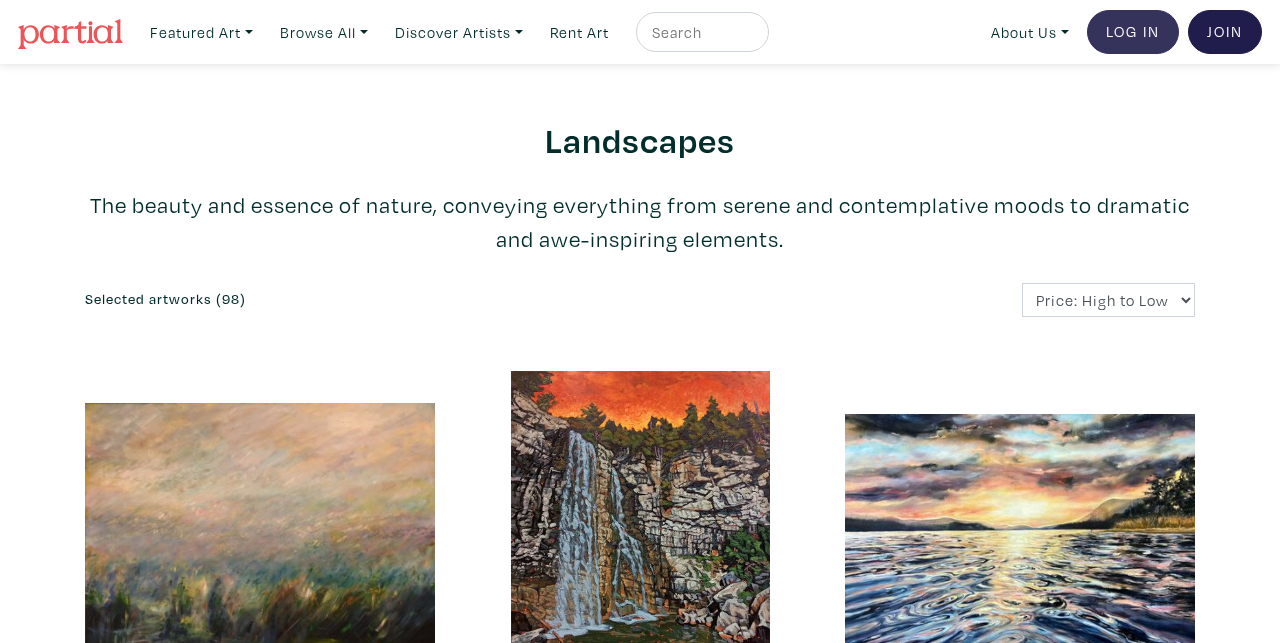 click on "Log In" at bounding box center [1133, 32] 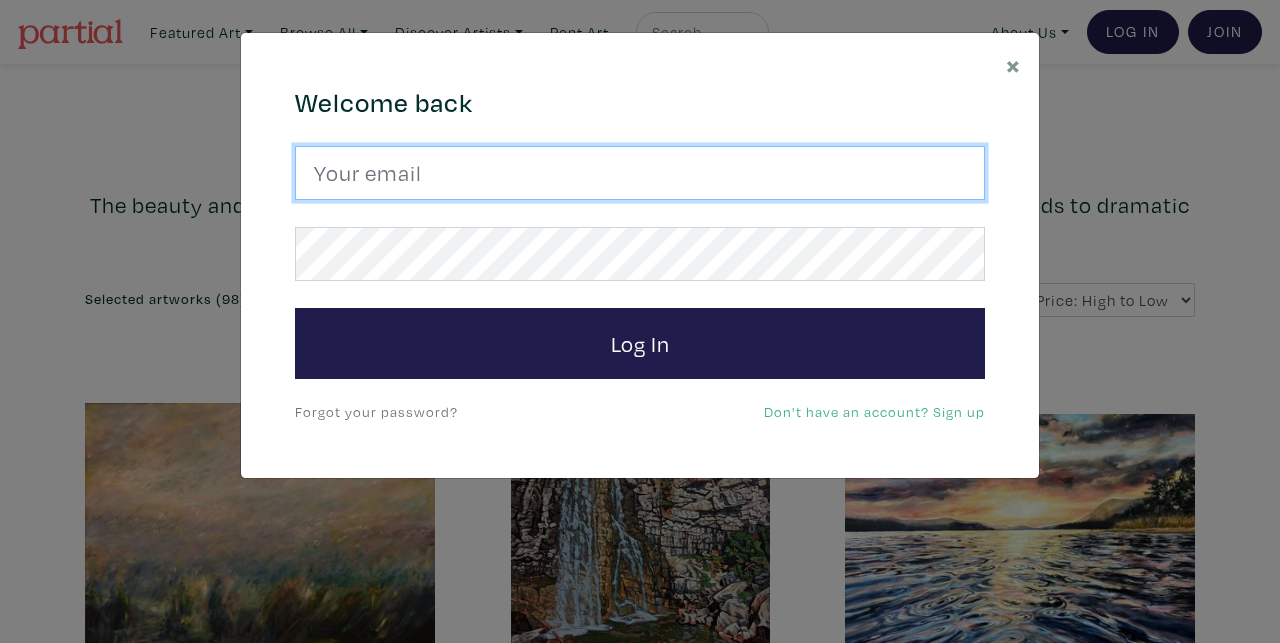 type on "[EMAIL]" 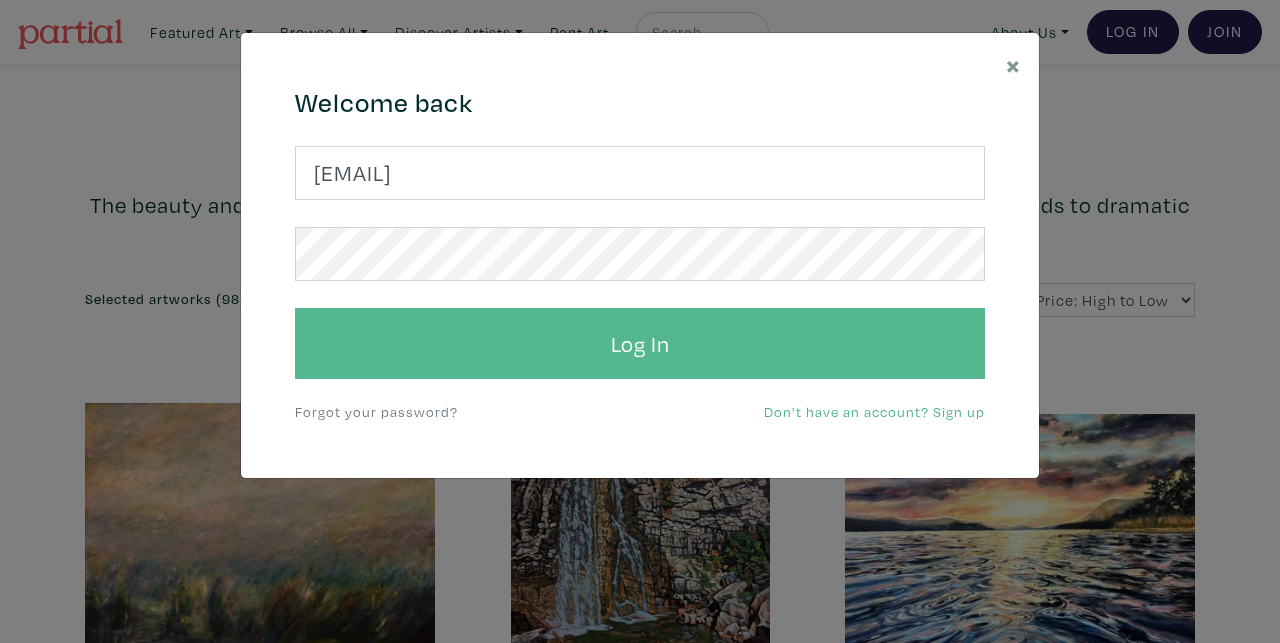 click on "Log In" at bounding box center (640, 344) 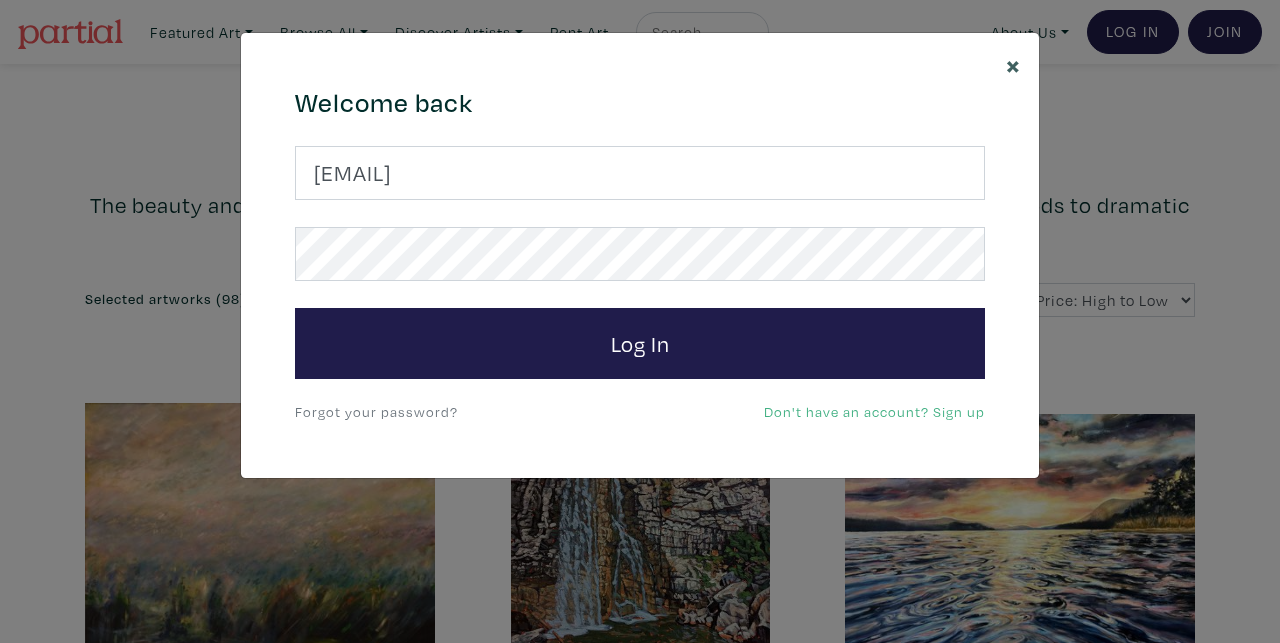 click on "×" at bounding box center [1013, 64] 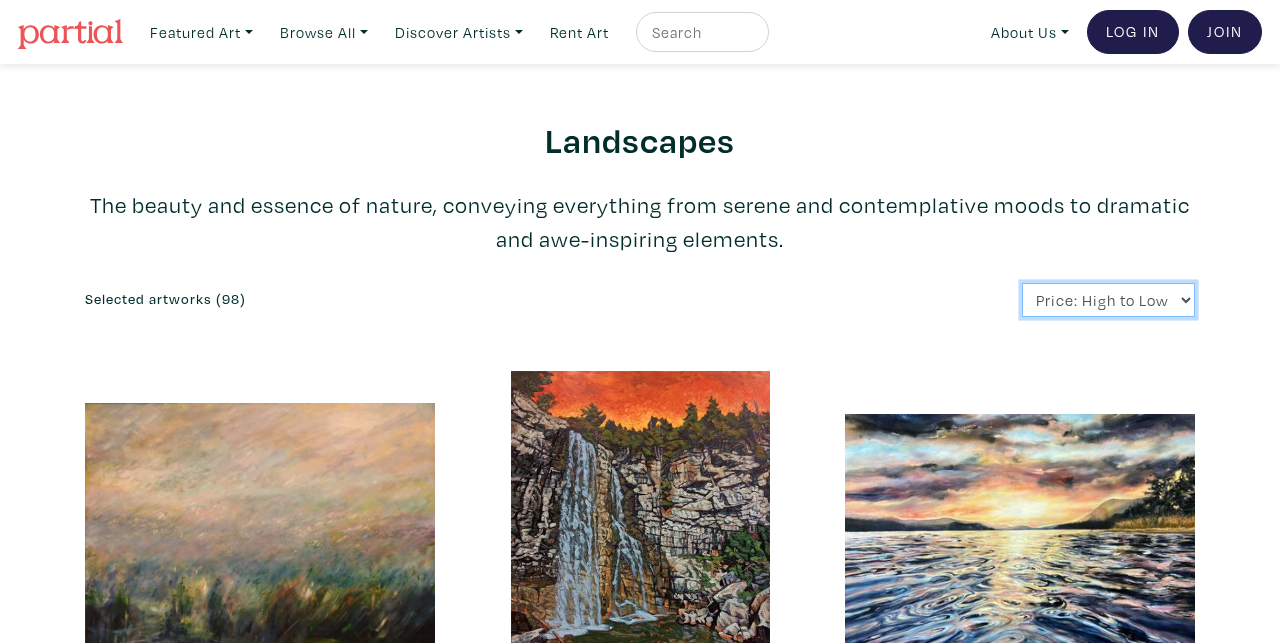 select on "price" 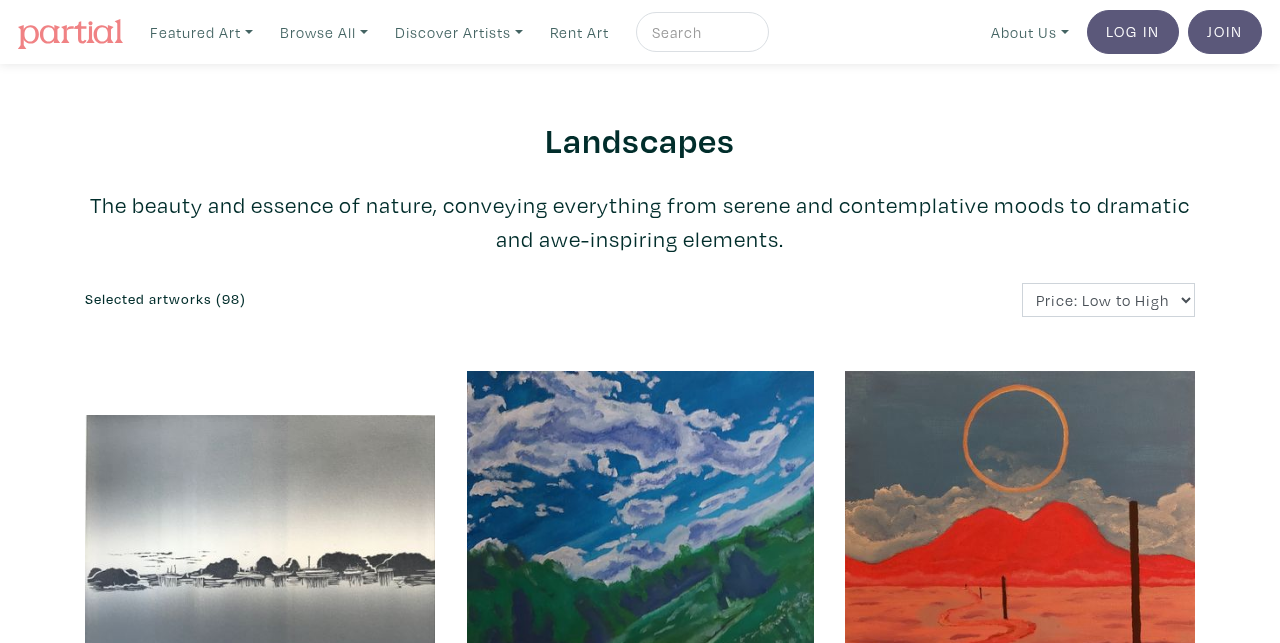 scroll, scrollTop: 0, scrollLeft: 0, axis: both 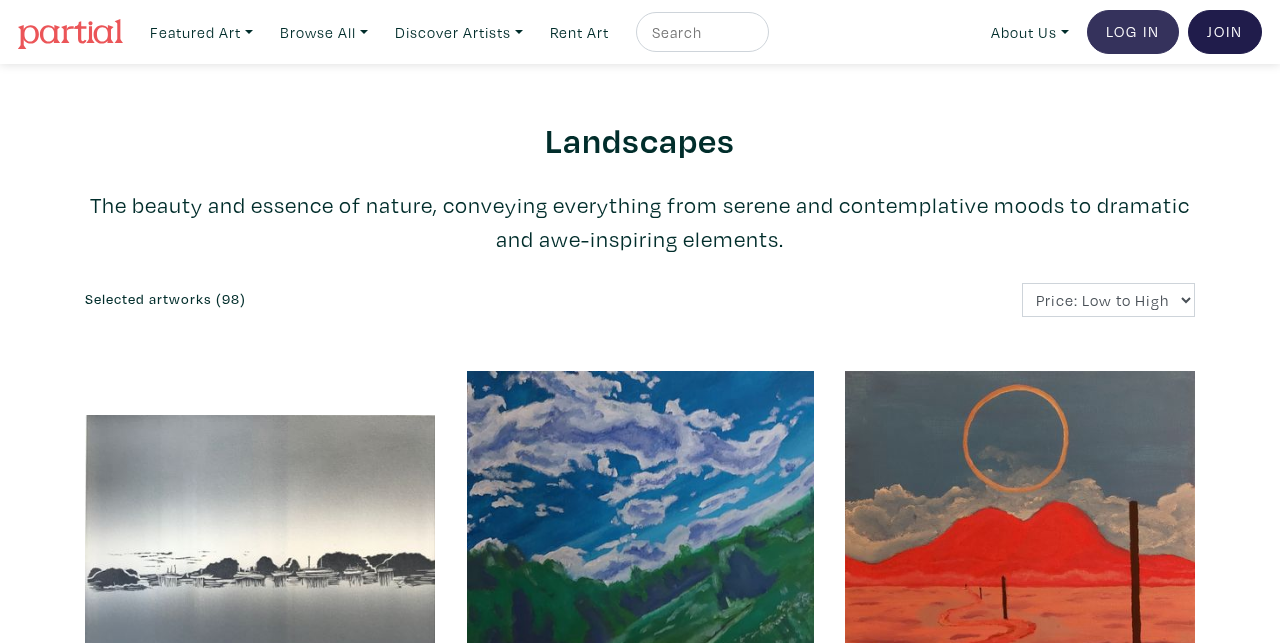 click on "Log In" at bounding box center [1133, 32] 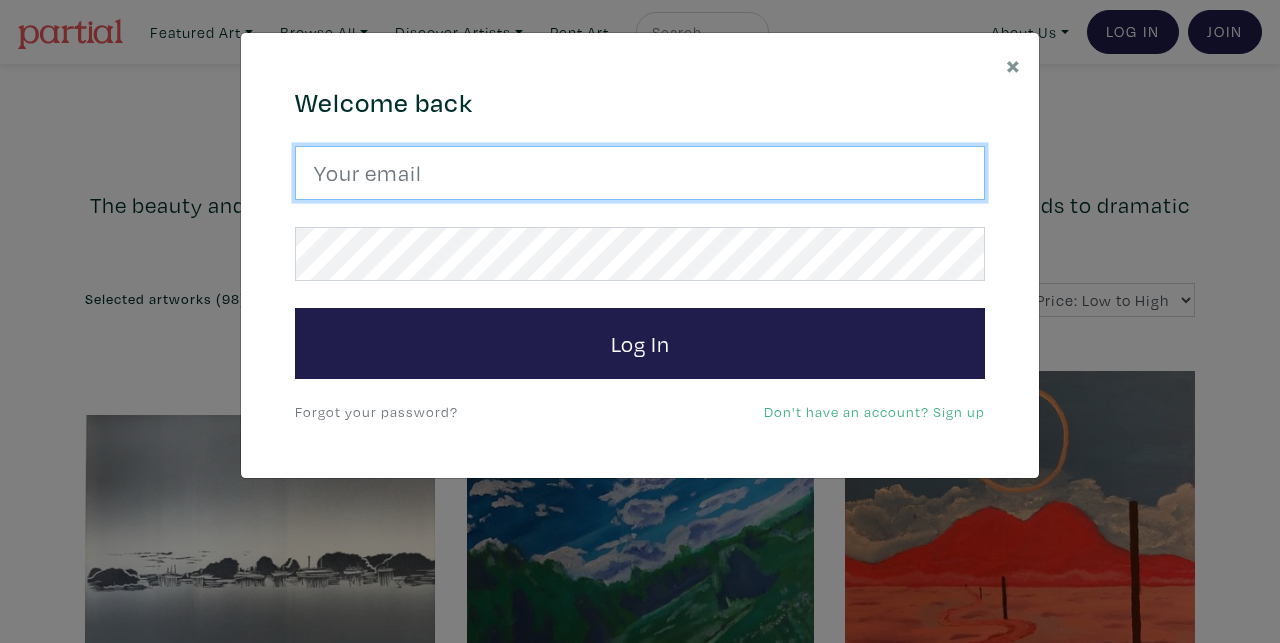 drag, startPoint x: 371, startPoint y: 178, endPoint x: 351, endPoint y: 226, distance: 52 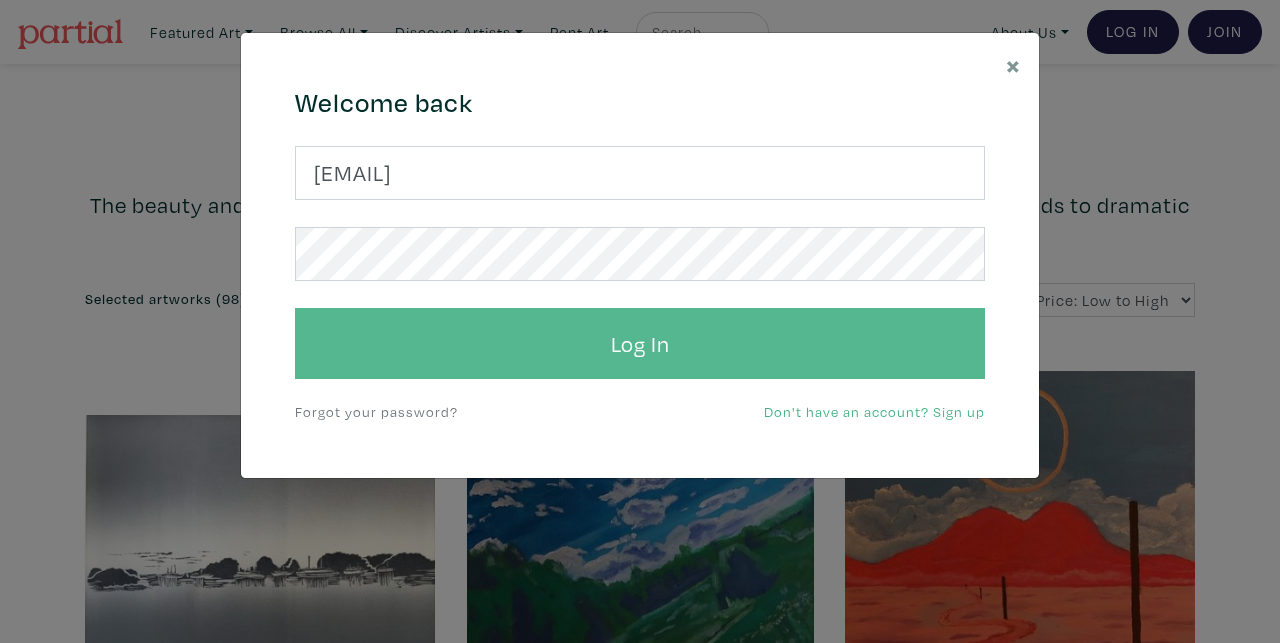 click on "Log In" at bounding box center [640, 344] 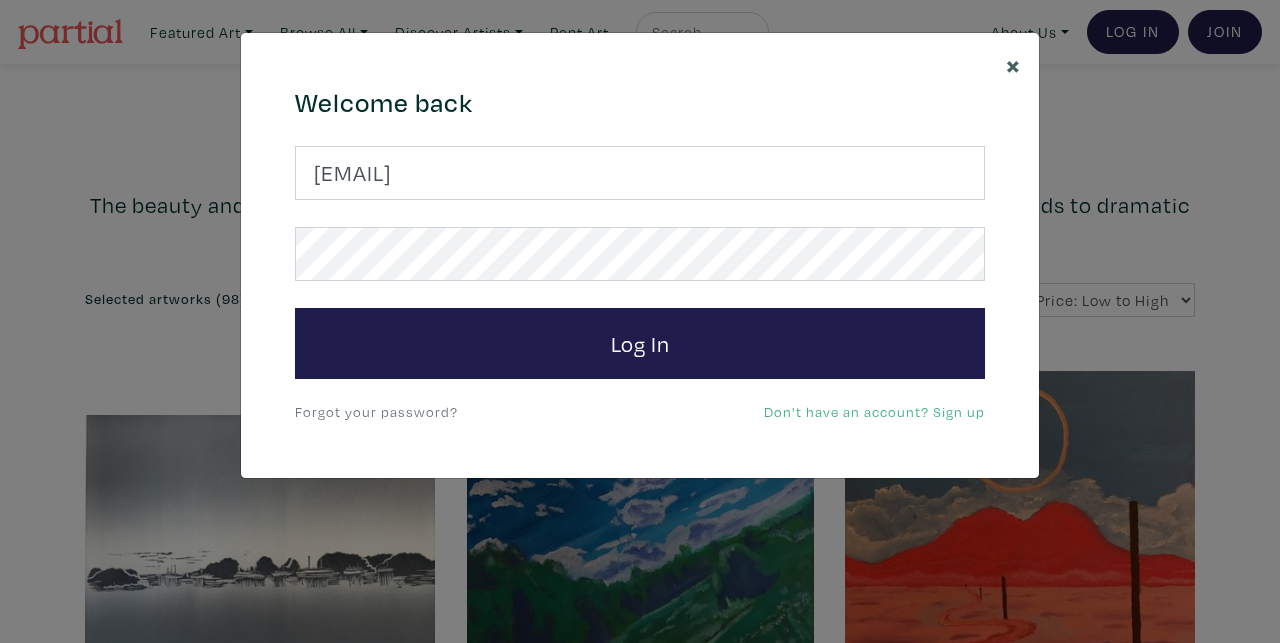 click on "×" at bounding box center (1013, 64) 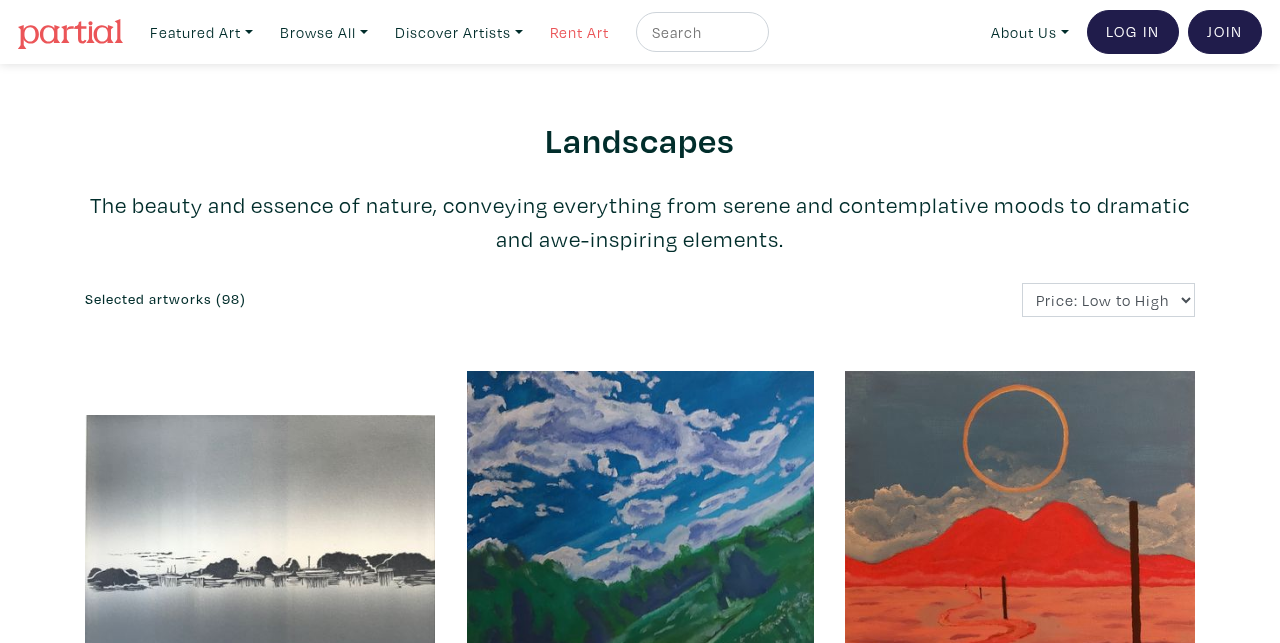 click on "Rent Art" at bounding box center [579, 32] 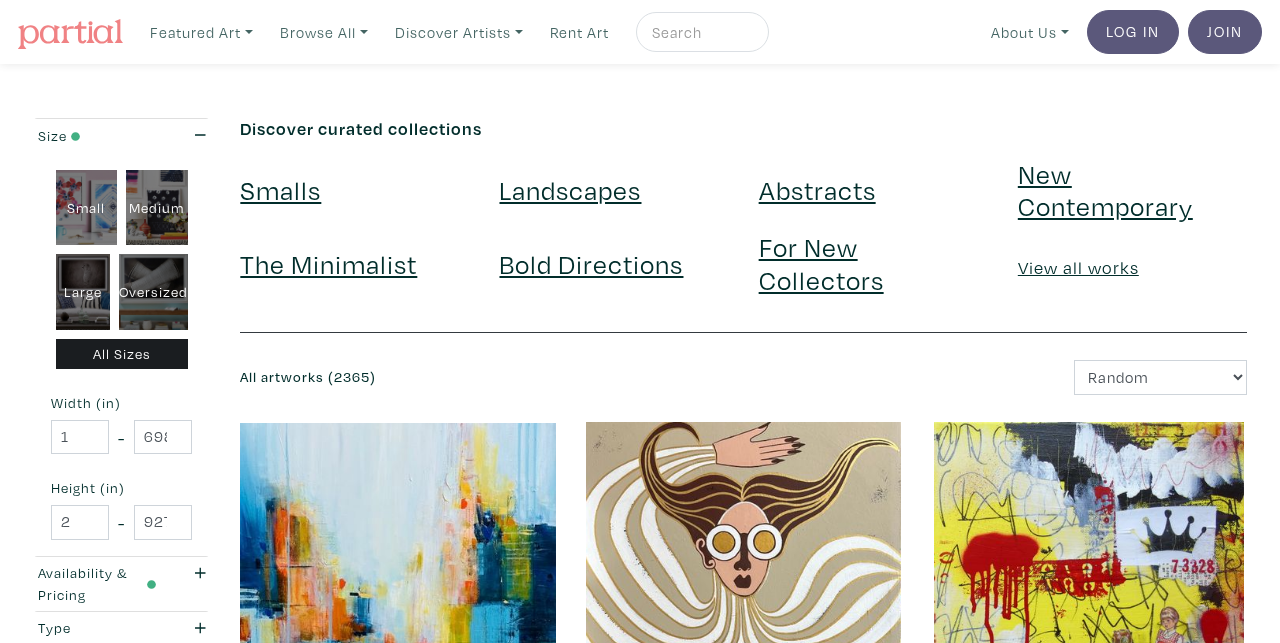 scroll, scrollTop: 0, scrollLeft: 0, axis: both 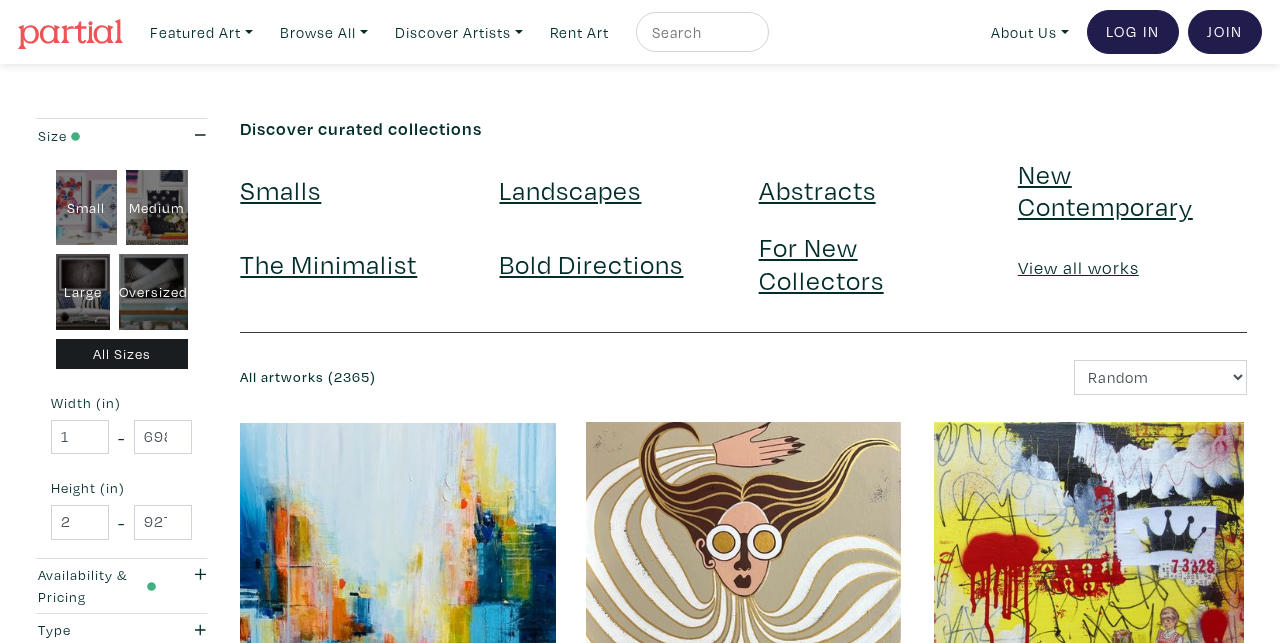 click on "Medium" at bounding box center [157, 208] 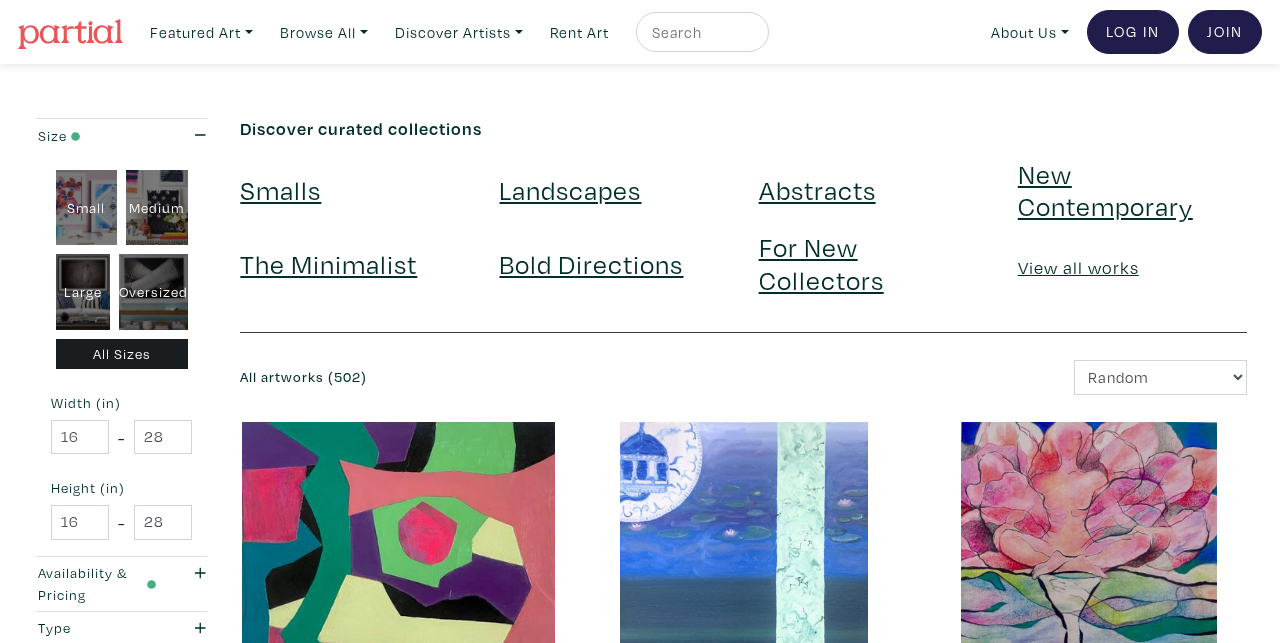 scroll, scrollTop: 0, scrollLeft: 0, axis: both 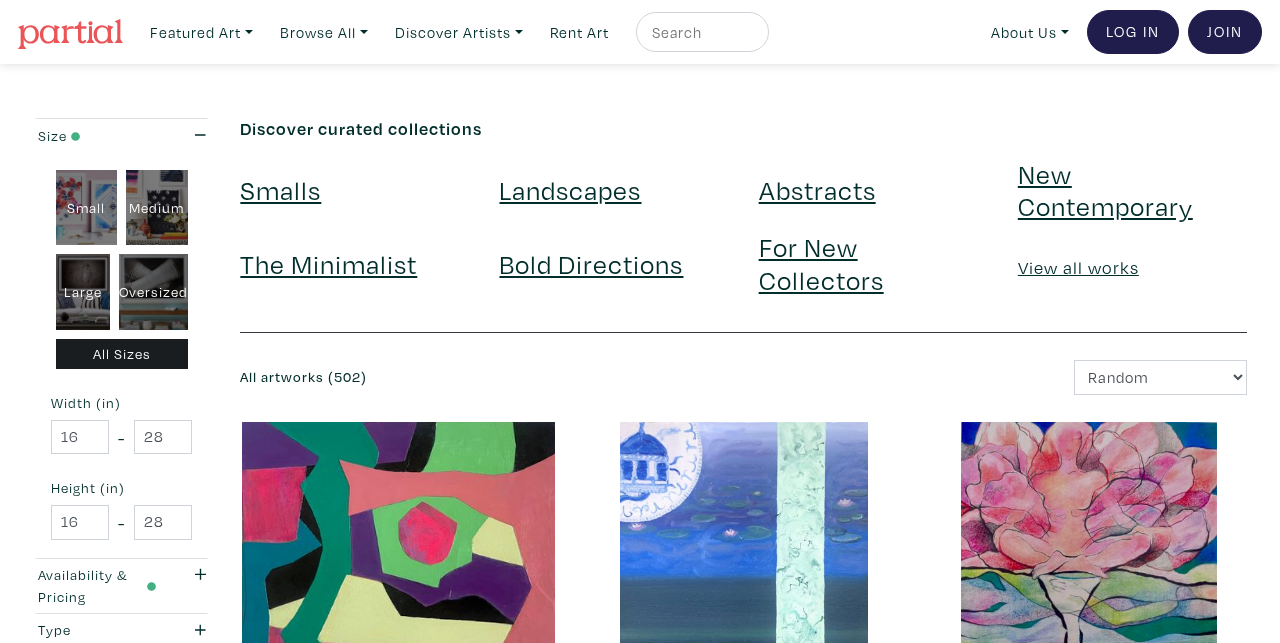 click on "Medium" at bounding box center (157, 208) 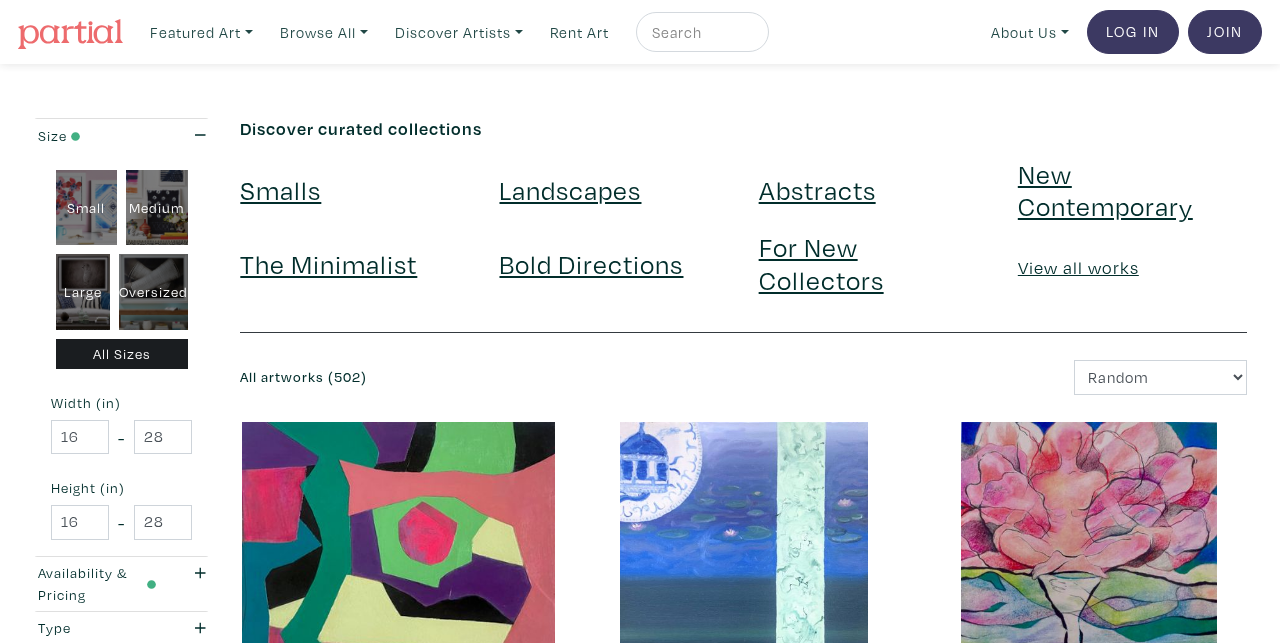 scroll, scrollTop: 0, scrollLeft: 0, axis: both 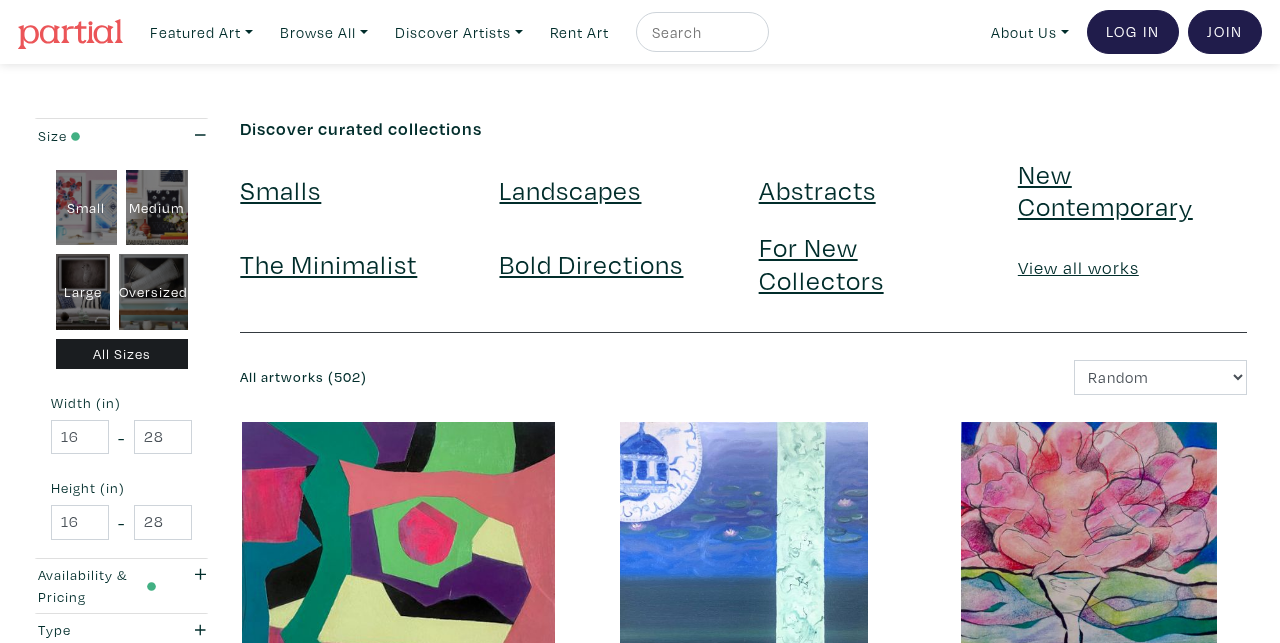click on "For New Collectors" at bounding box center (821, 262) 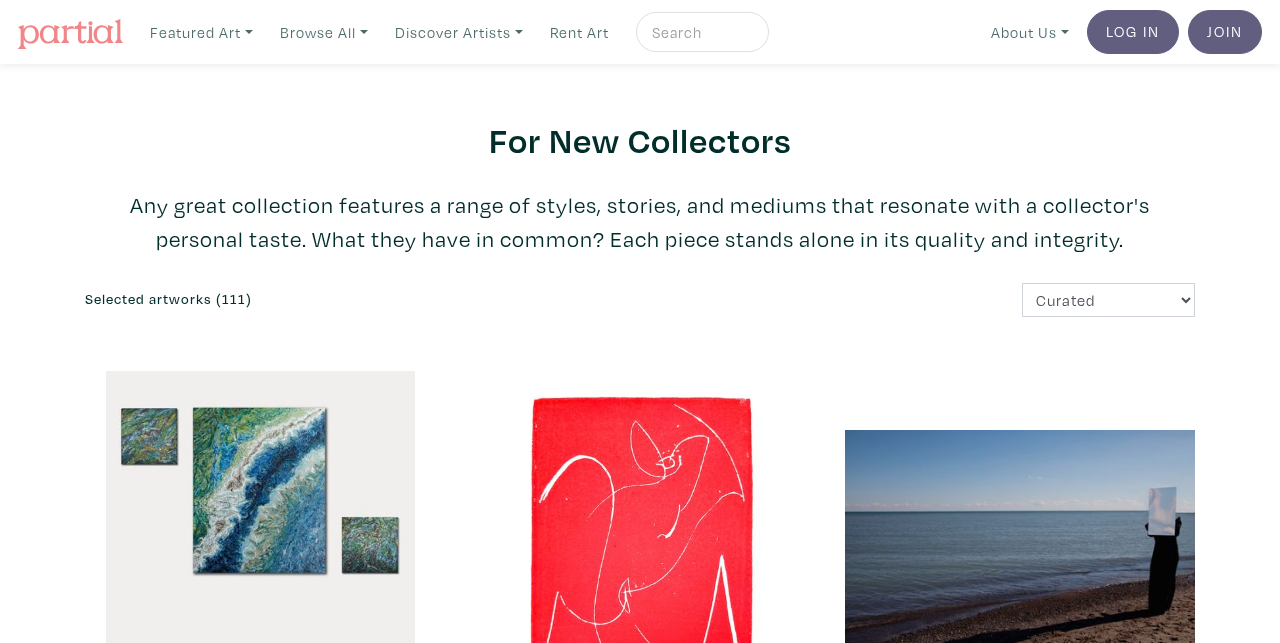 scroll, scrollTop: 0, scrollLeft: 0, axis: both 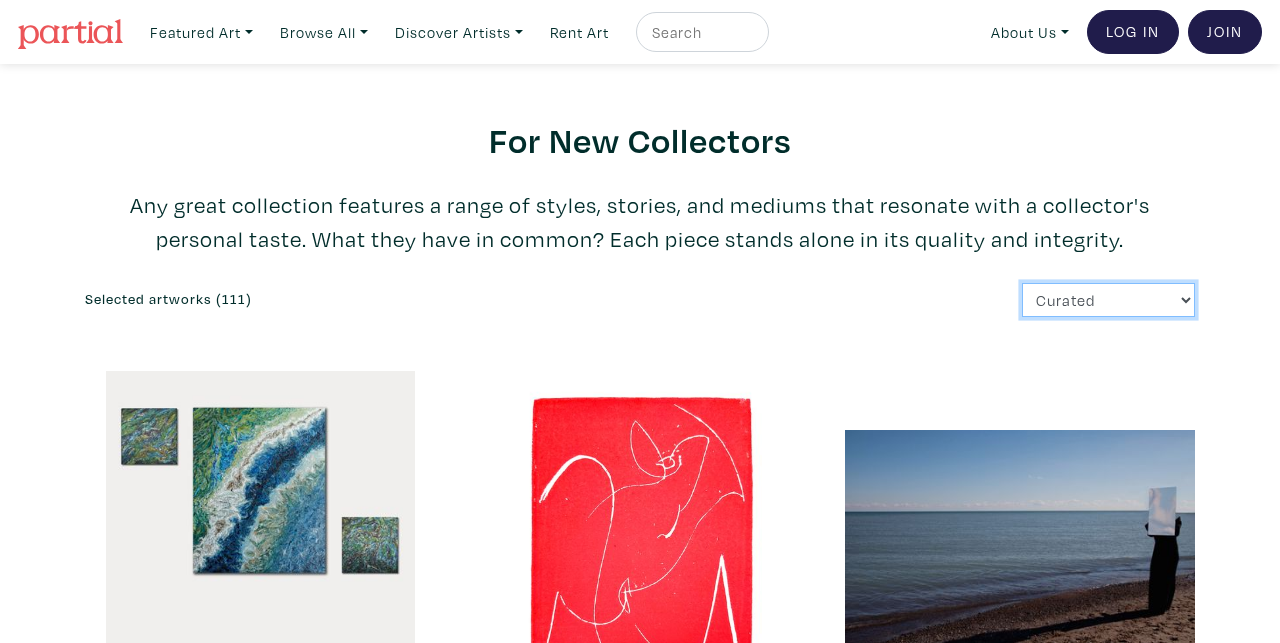 select on "id" 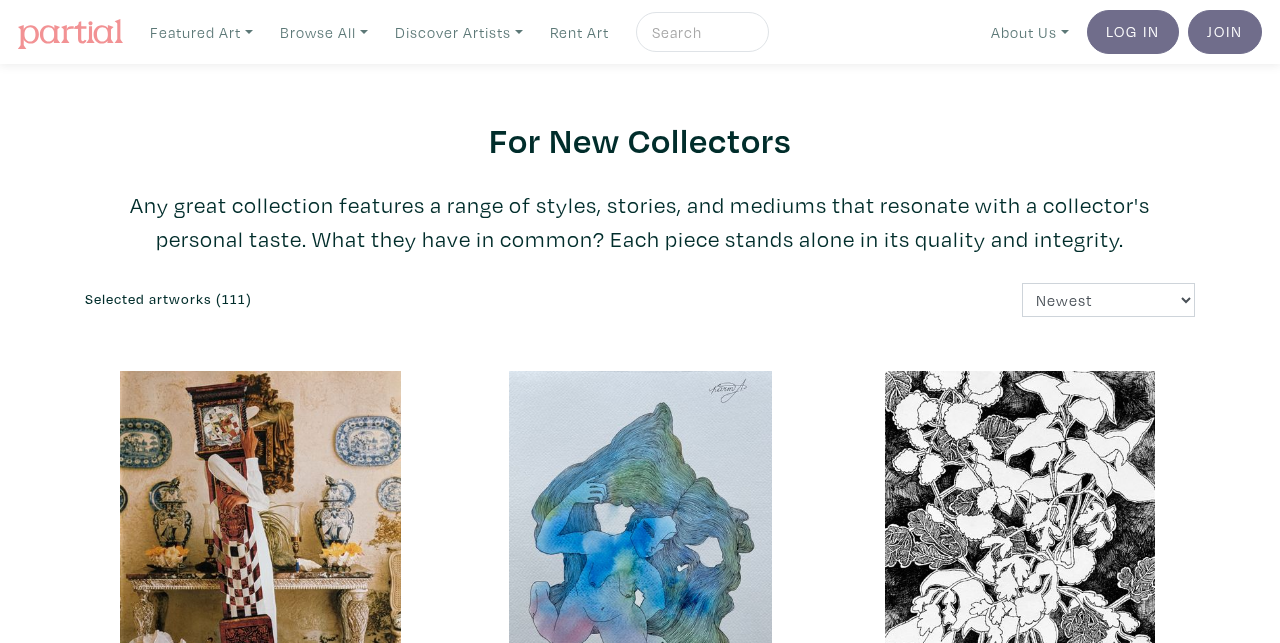 scroll, scrollTop: 0, scrollLeft: 0, axis: both 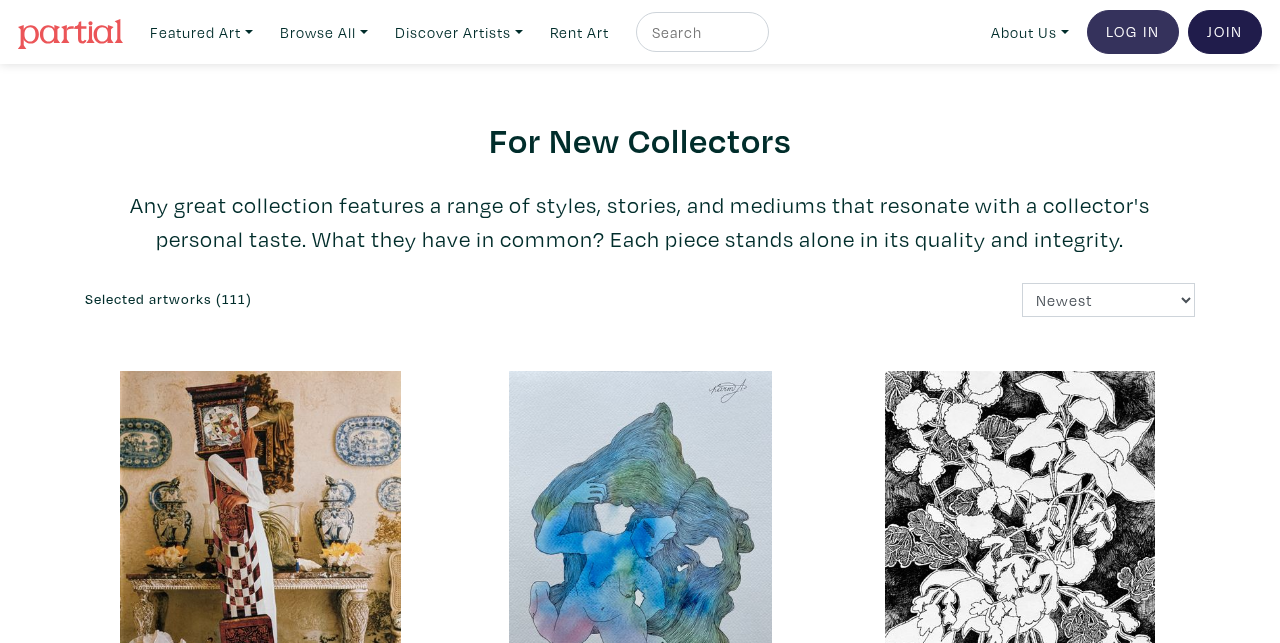 click on "Log In" at bounding box center [1133, 32] 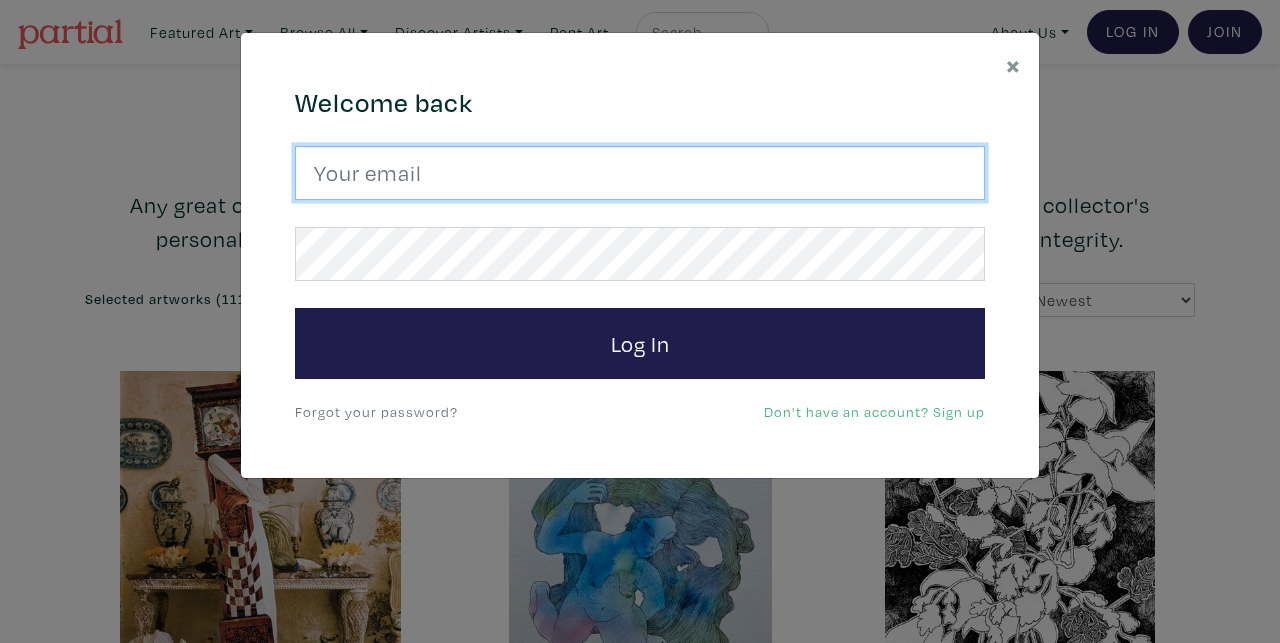 type on "[EMAIL]" 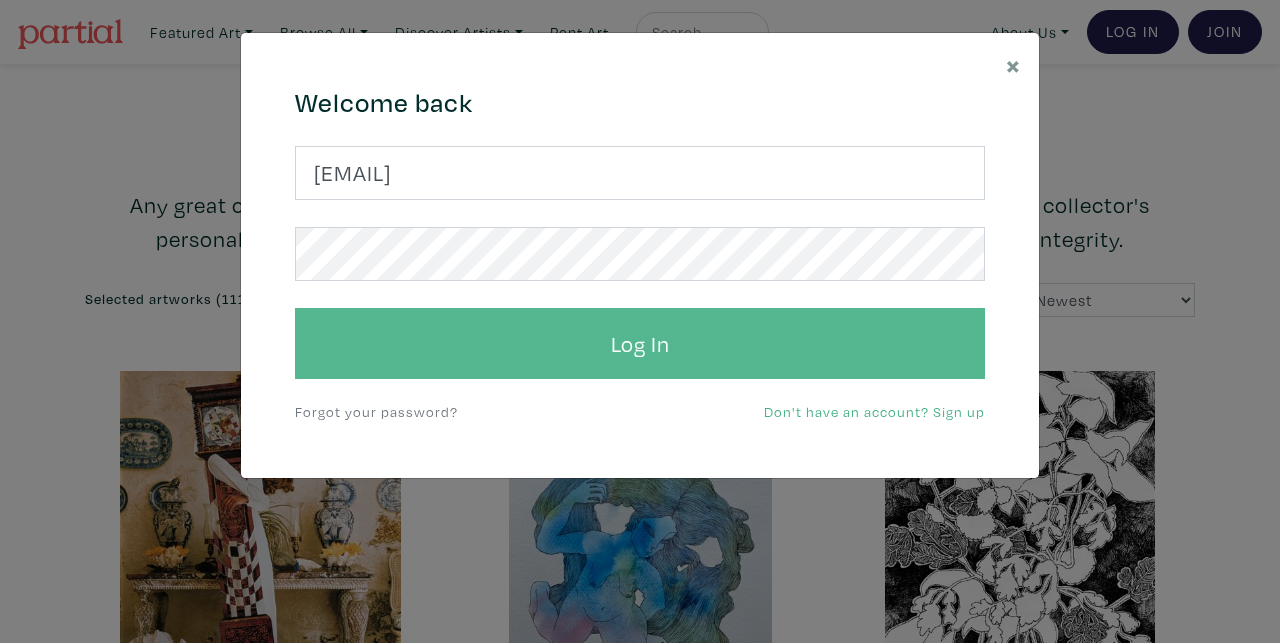 click on "Log In" at bounding box center [640, 344] 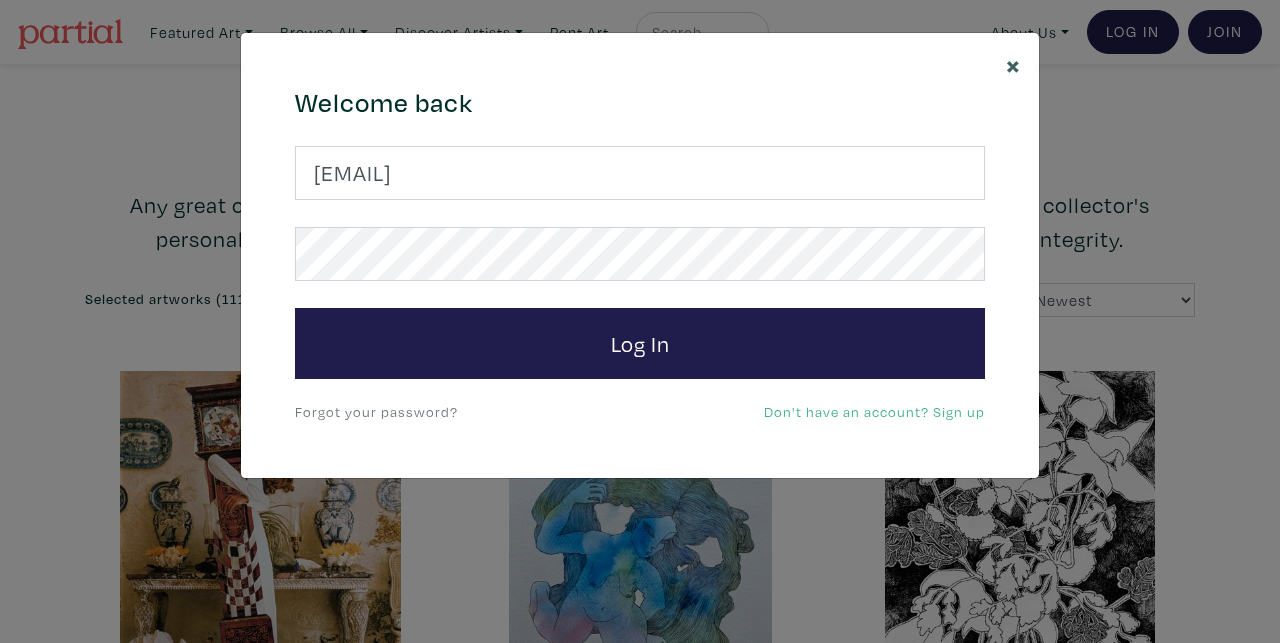 click on "×" at bounding box center [1013, 64] 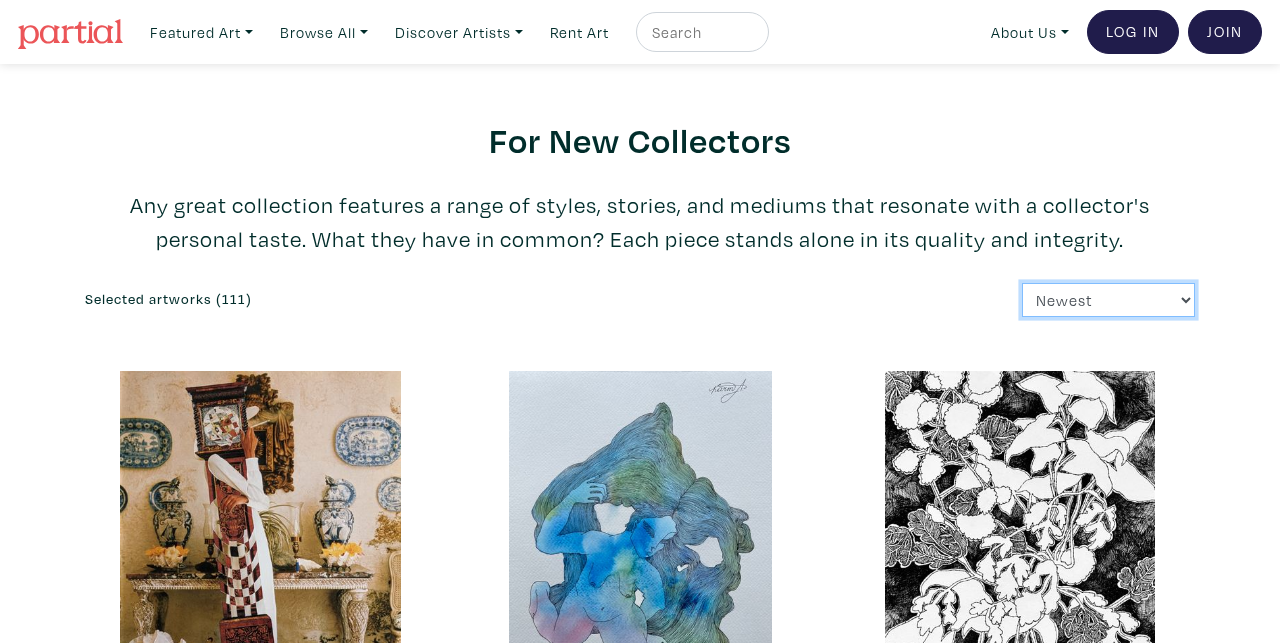 select on "random" 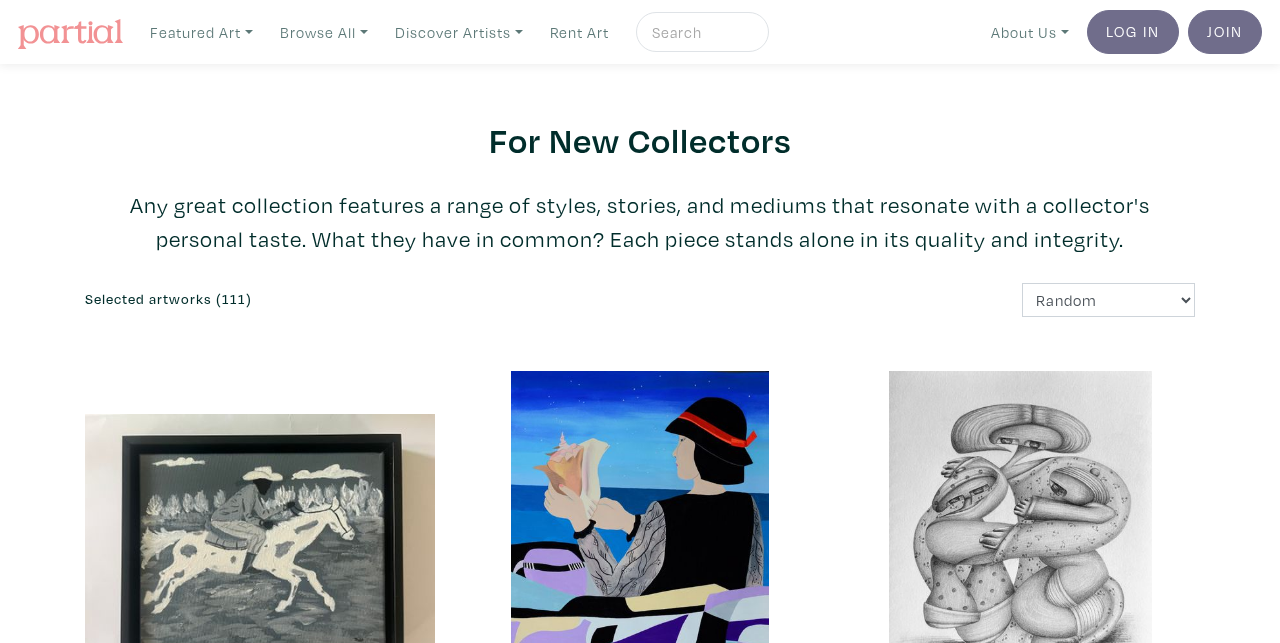 scroll, scrollTop: 0, scrollLeft: 0, axis: both 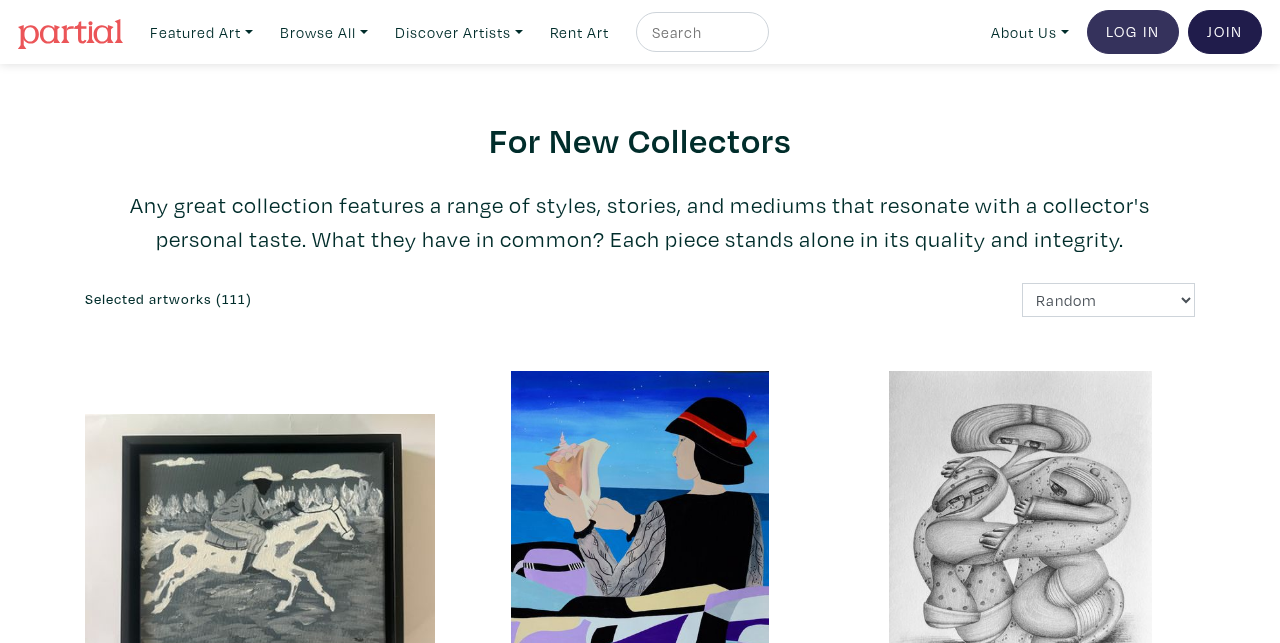 click on "Log In" at bounding box center (1133, 32) 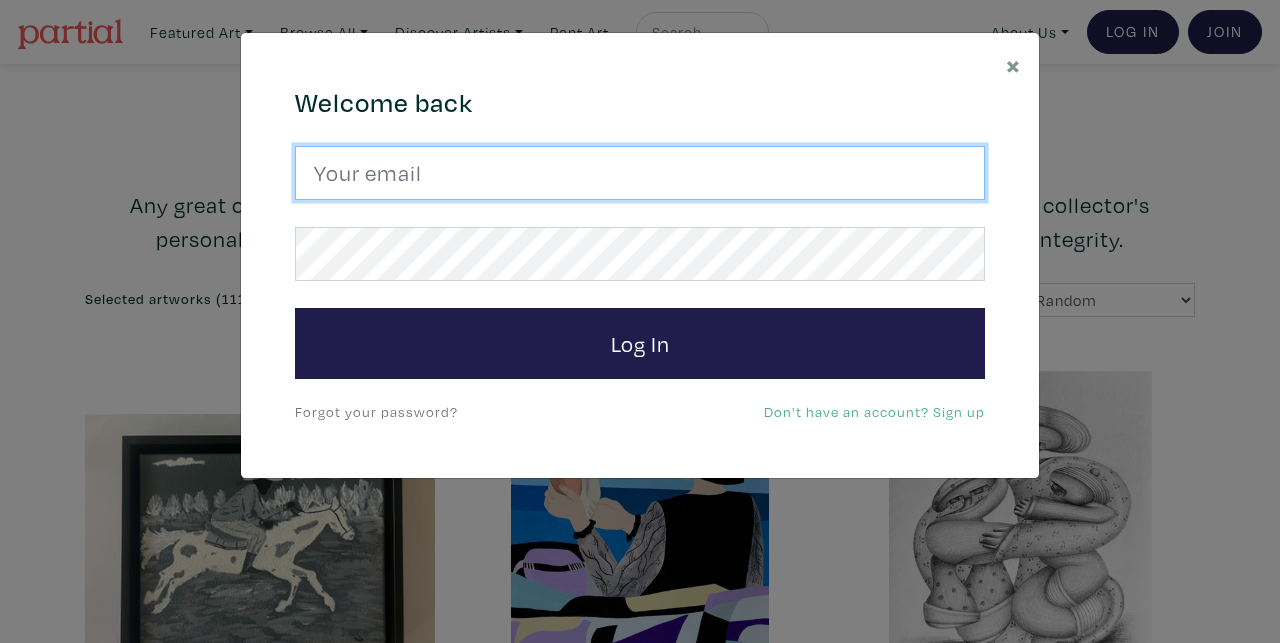 type on "[EMAIL]" 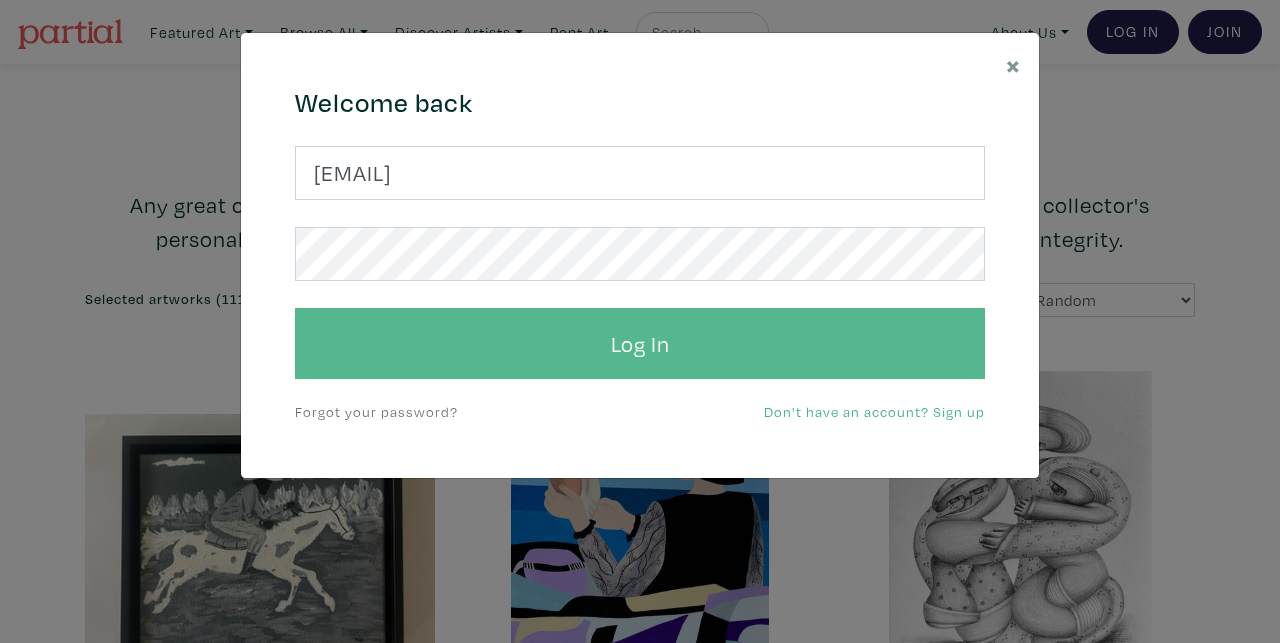click on "Log In" at bounding box center [640, 344] 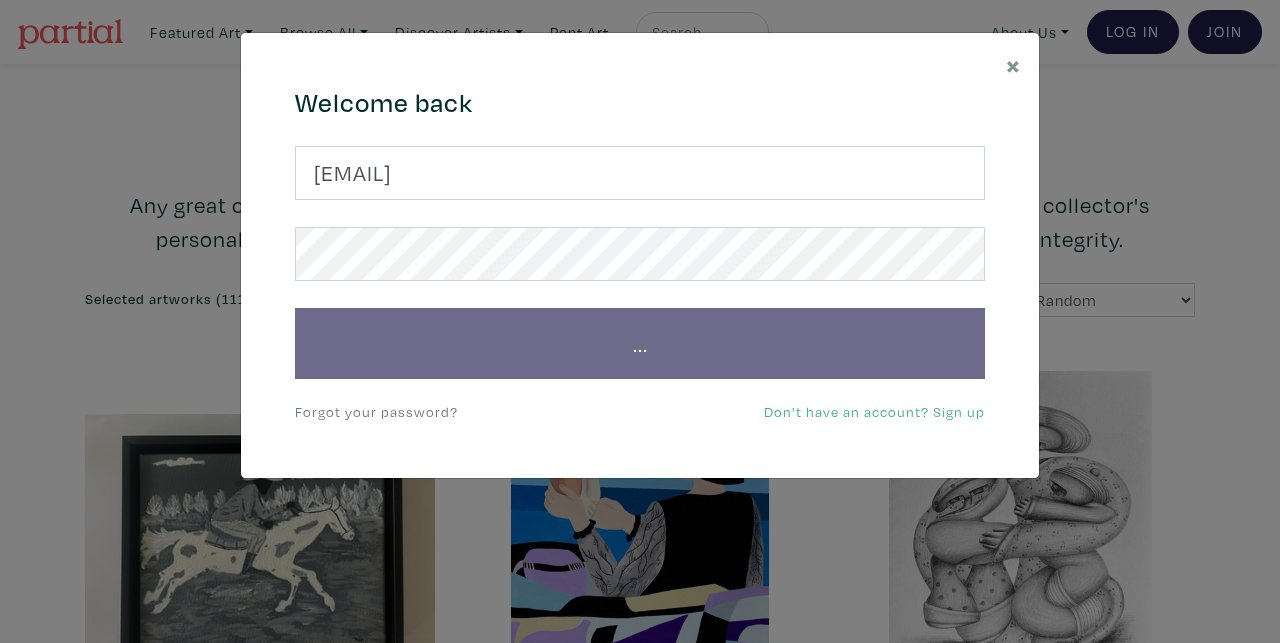 click on "[EMAIL]" at bounding box center [640, 321] 